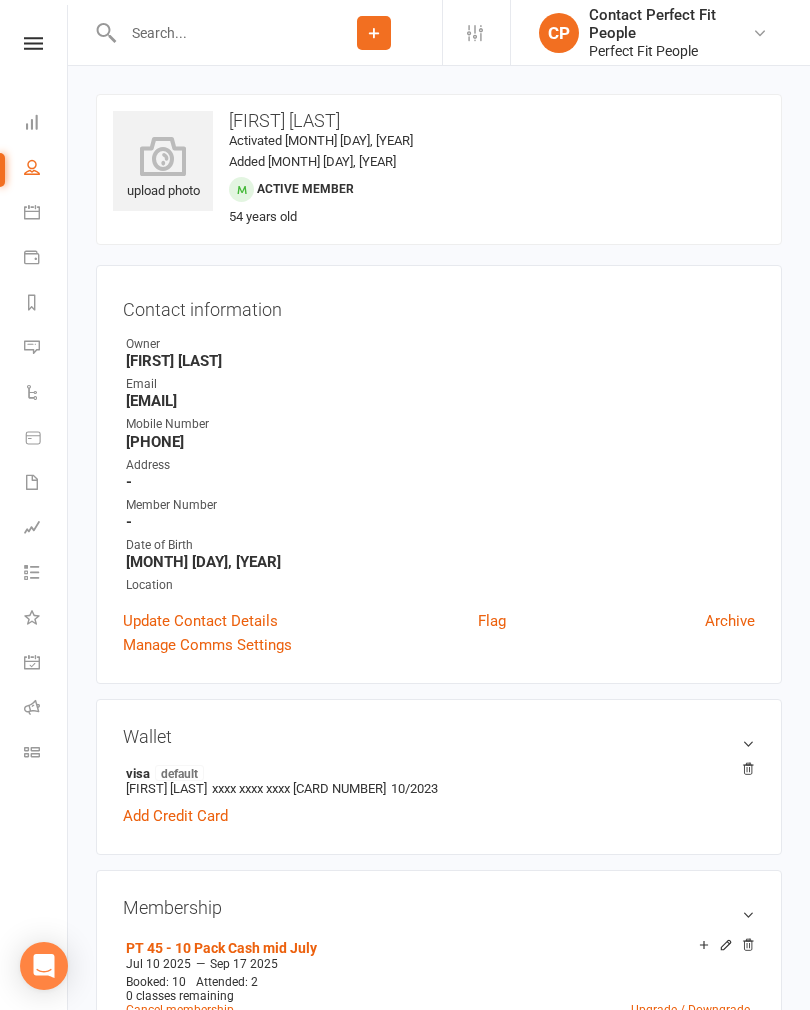 scroll, scrollTop: 1124, scrollLeft: 0, axis: vertical 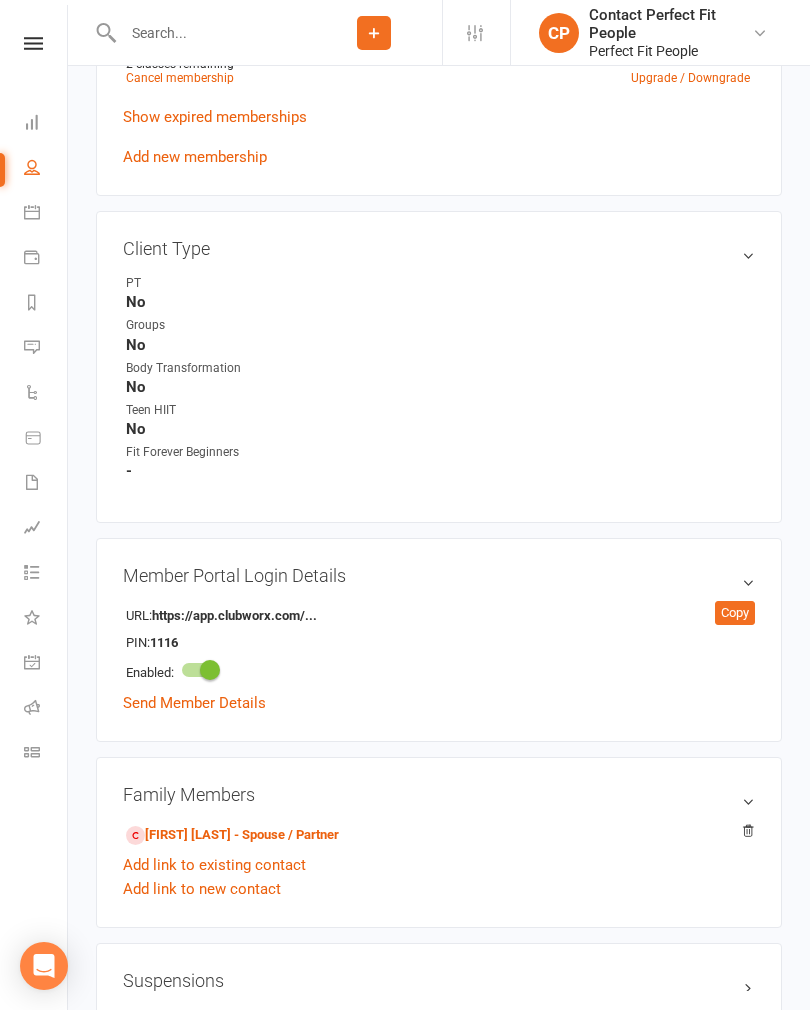 click at bounding box center [32, 212] 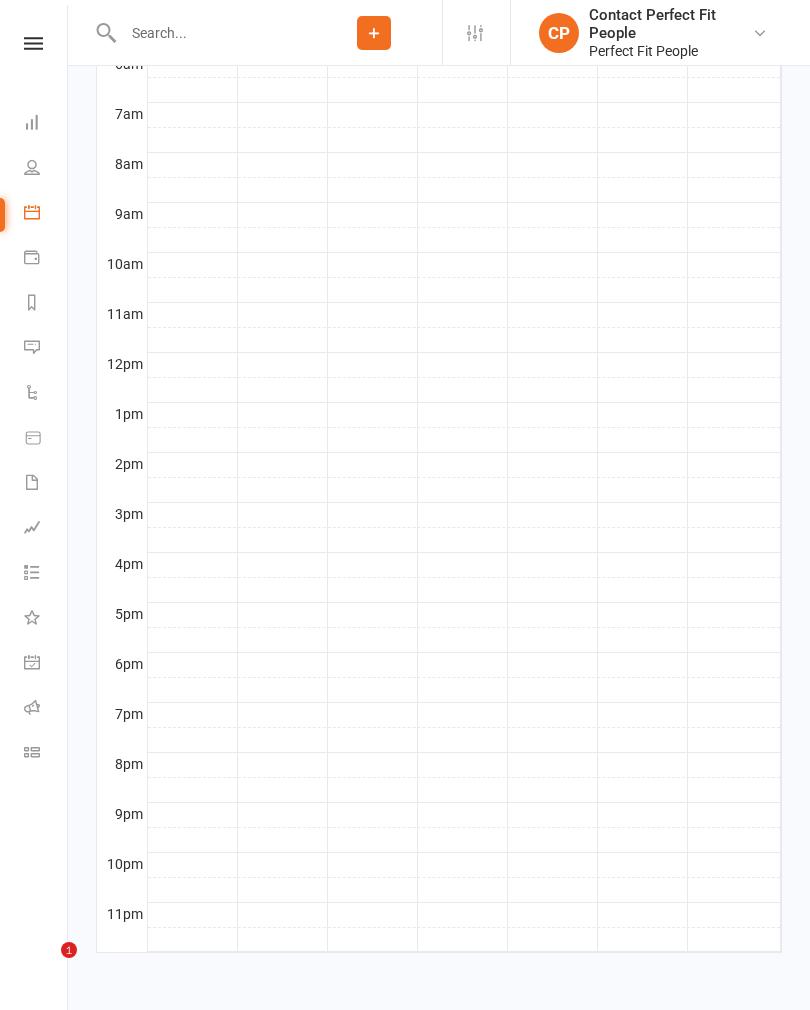 scroll, scrollTop: 0, scrollLeft: 0, axis: both 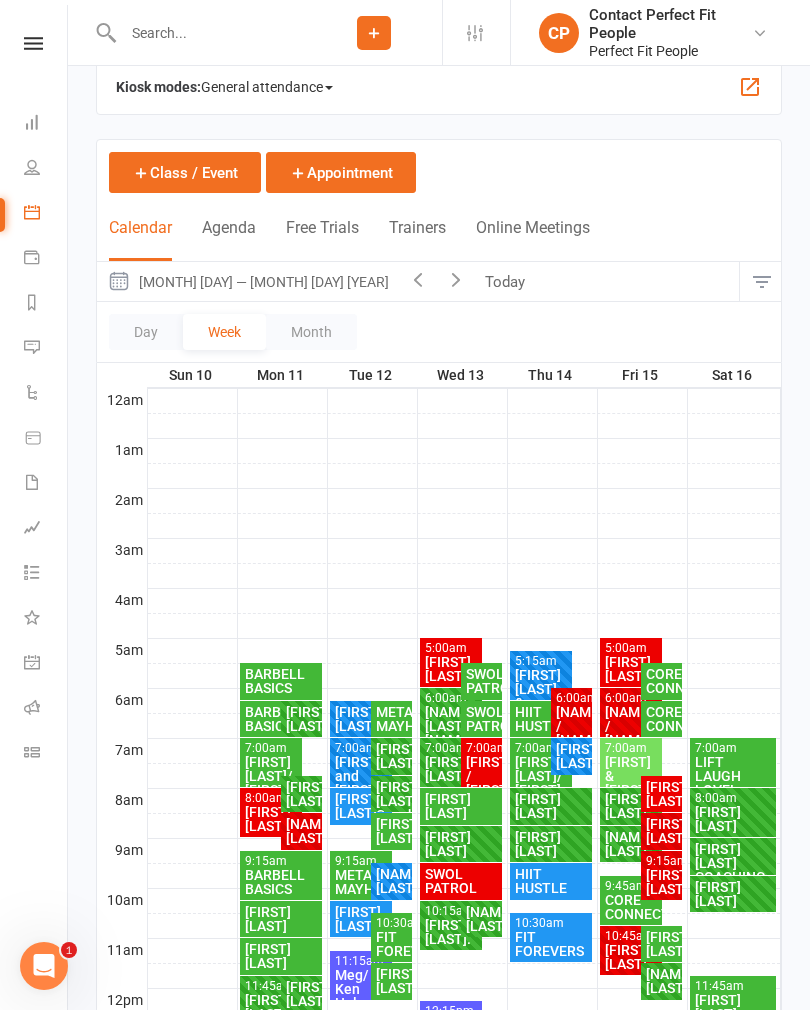 click on "Today" at bounding box center [507, 281] 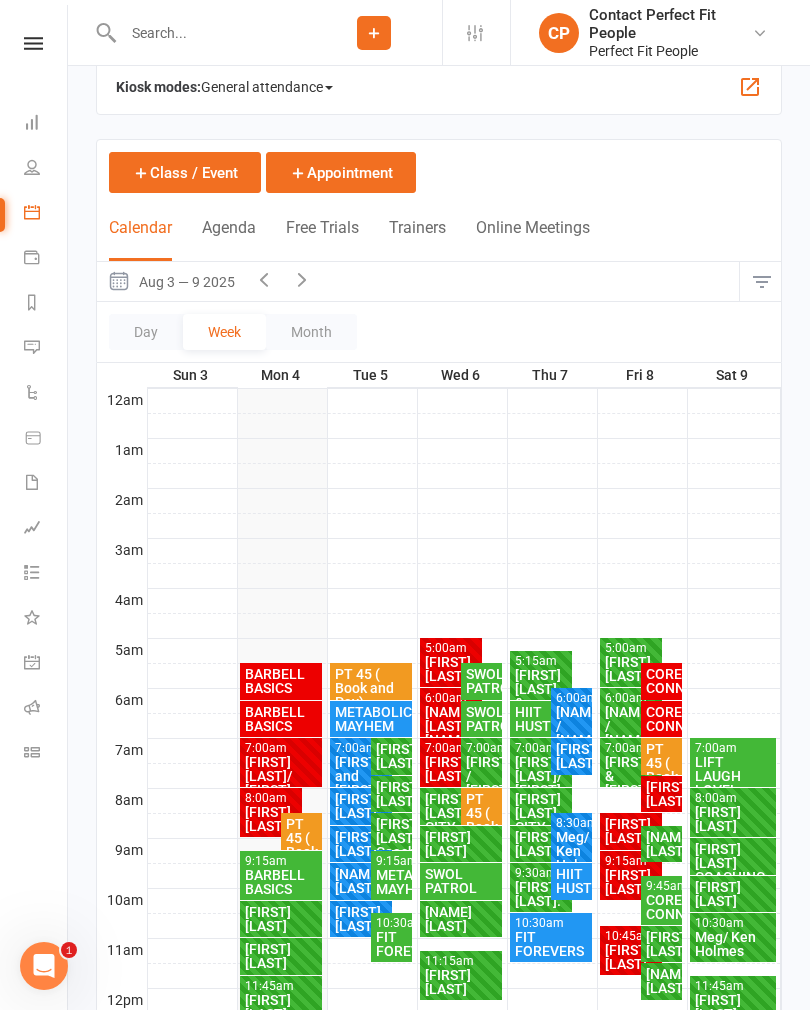 click at bounding box center [302, 281] 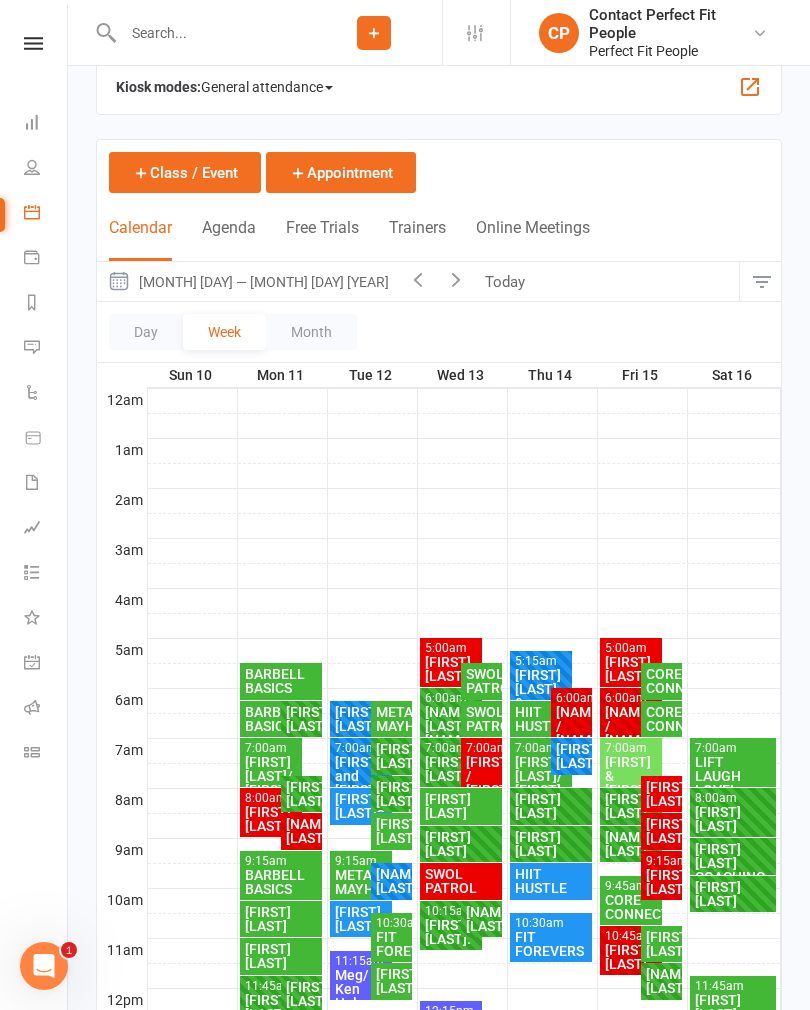 click at bounding box center (418, 279) 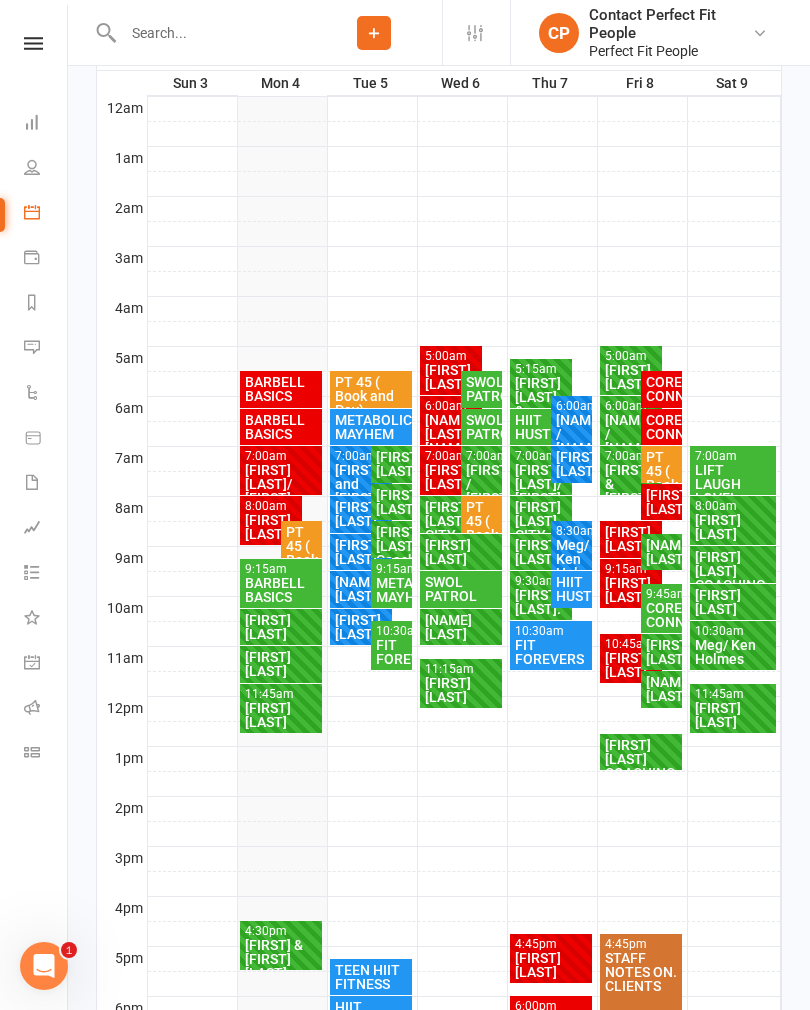 scroll, scrollTop: 332, scrollLeft: 0, axis: vertical 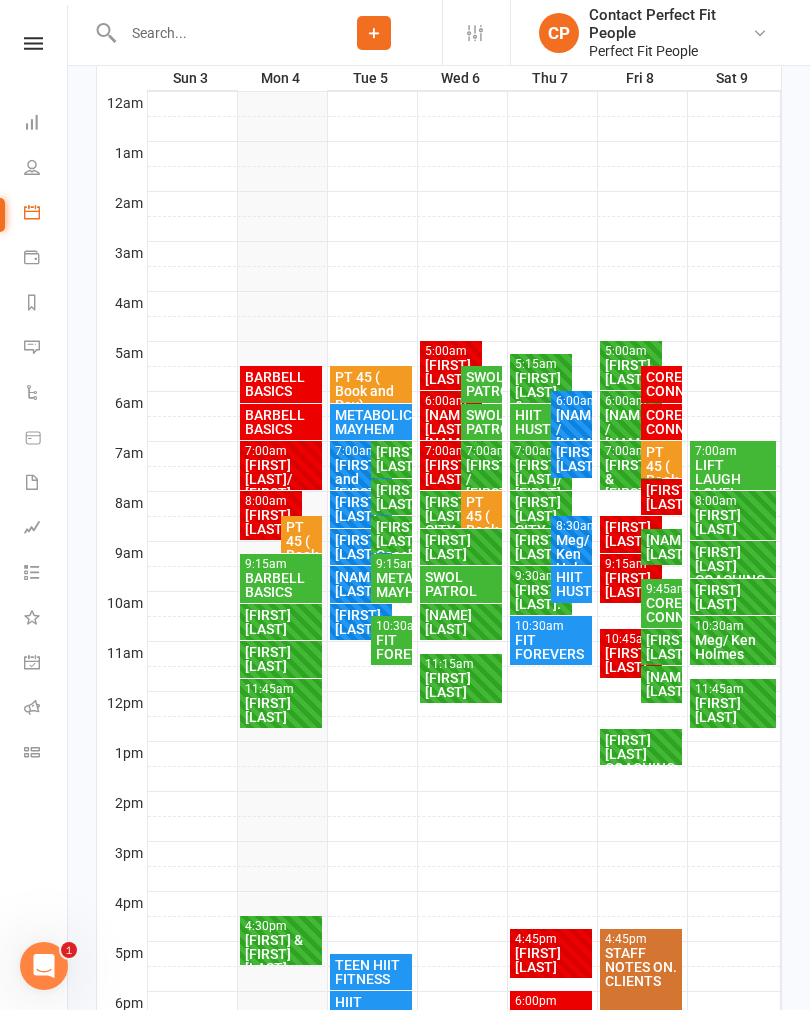 click on "BARBELL BASICS" at bounding box center (281, 585) 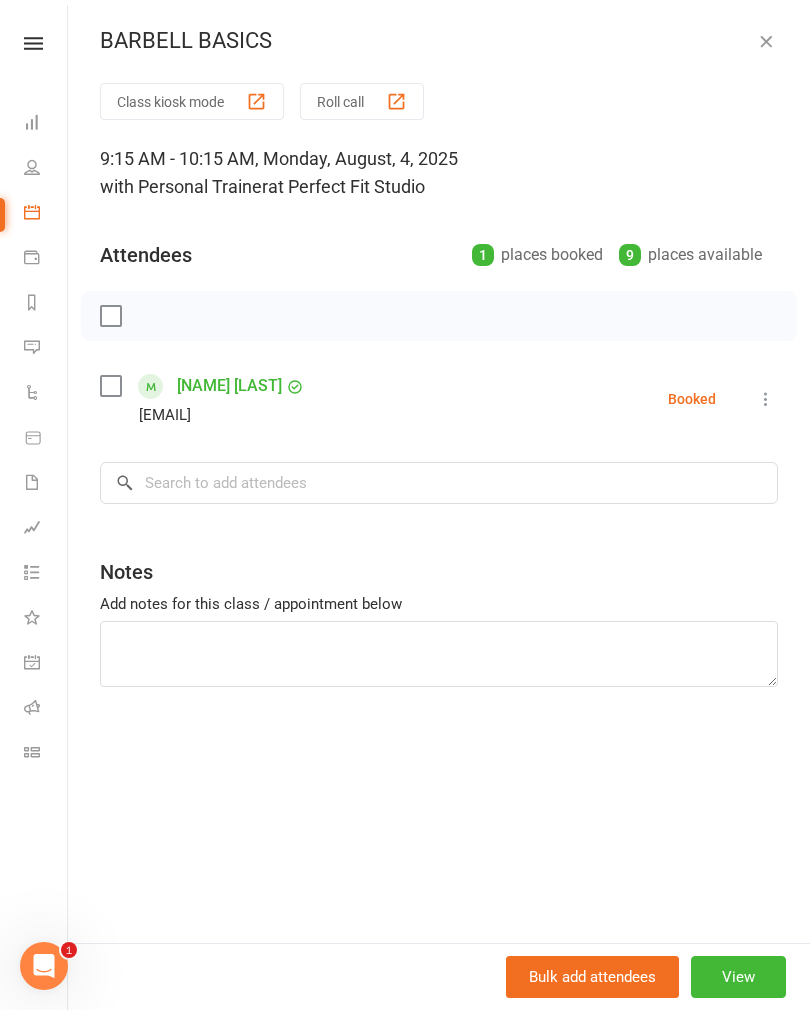 click on "BARBELL BASICS Class kiosk mode  Roll call  9:15 AM - 10:15 AM, Monday, August, 4, 2025 with Personal Trainer  at  Perfect Fit Studio  Attendees  1  places booked 9  places available   [FIRST] [LAST]  [EMAIL] Booked More info  Remove  Check in  Mark absent  Send message  All bookings for series  × No results
Notes  Add notes for this class / appointment below Bulk add attendees  View" at bounding box center (439, 505) 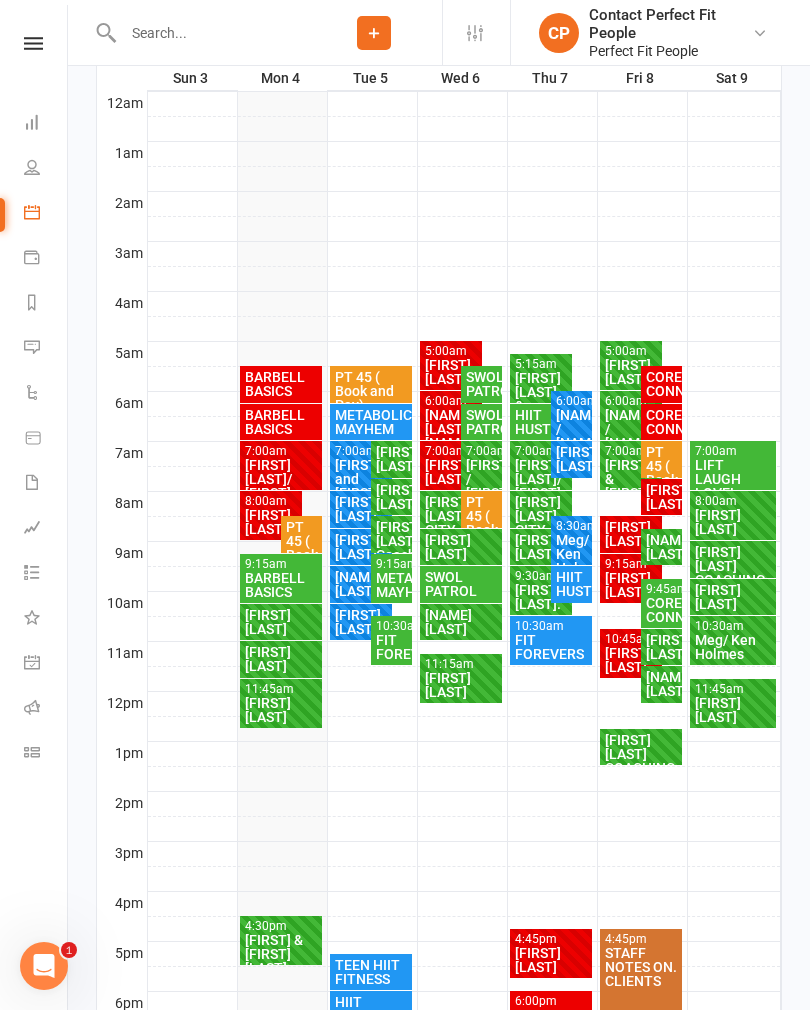 click on "BARBELL BASICS" at bounding box center (281, 384) 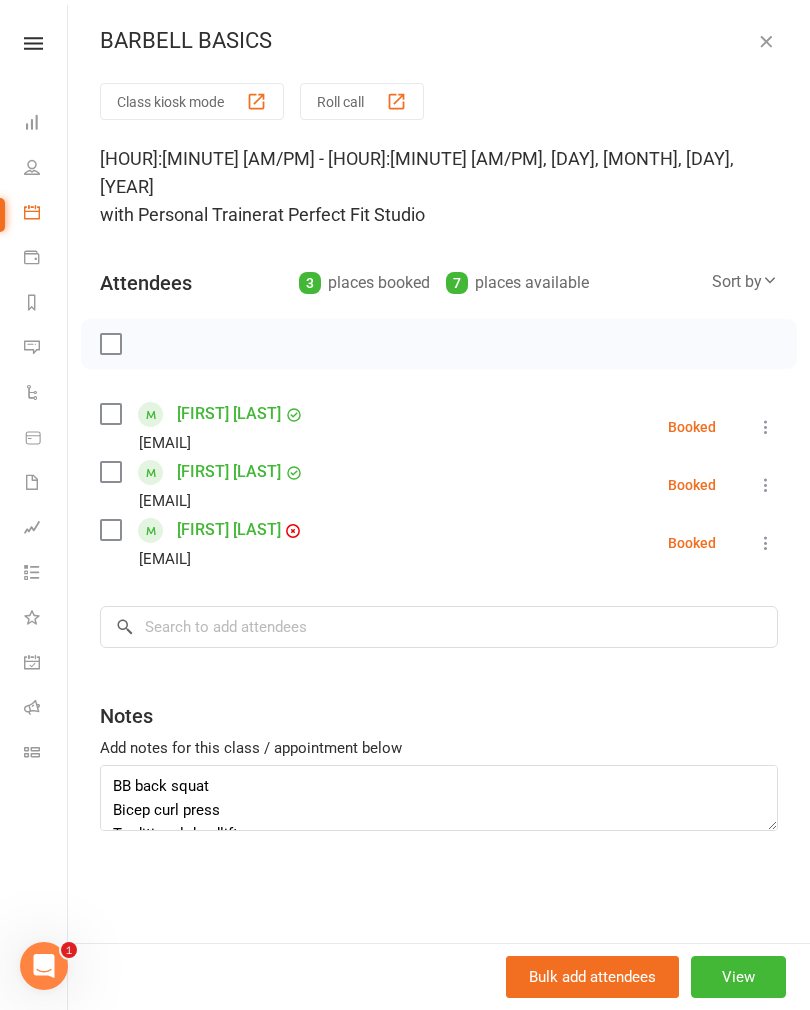 click at bounding box center [766, 41] 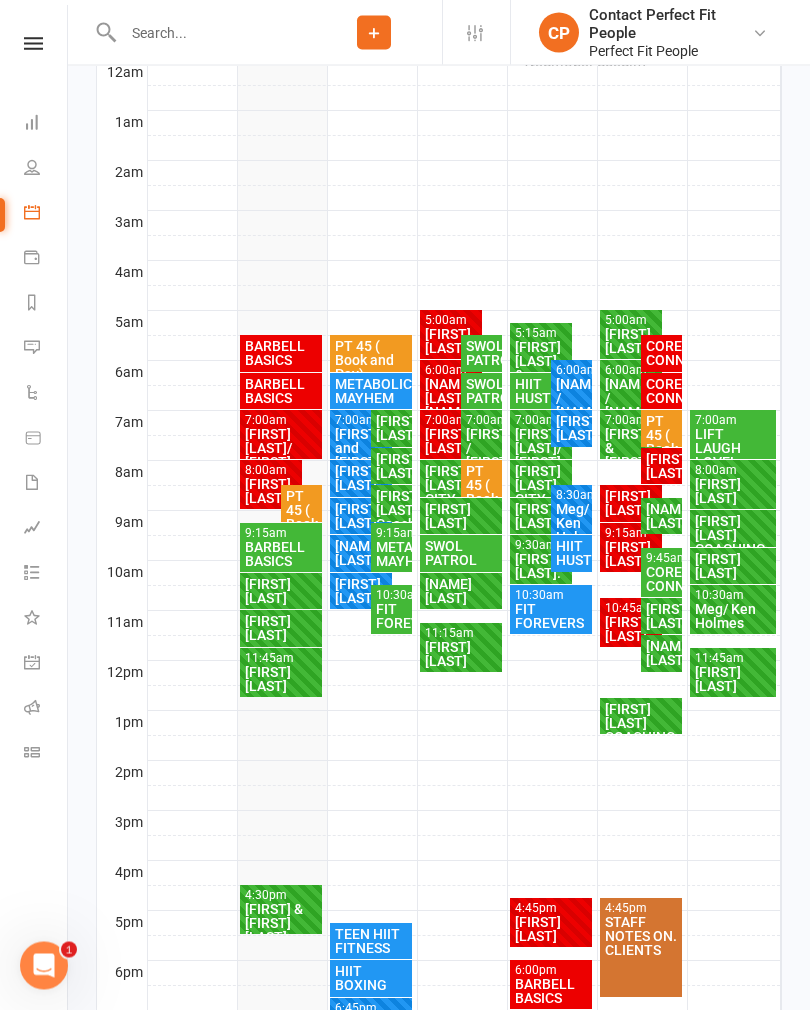 scroll, scrollTop: 363, scrollLeft: 0, axis: vertical 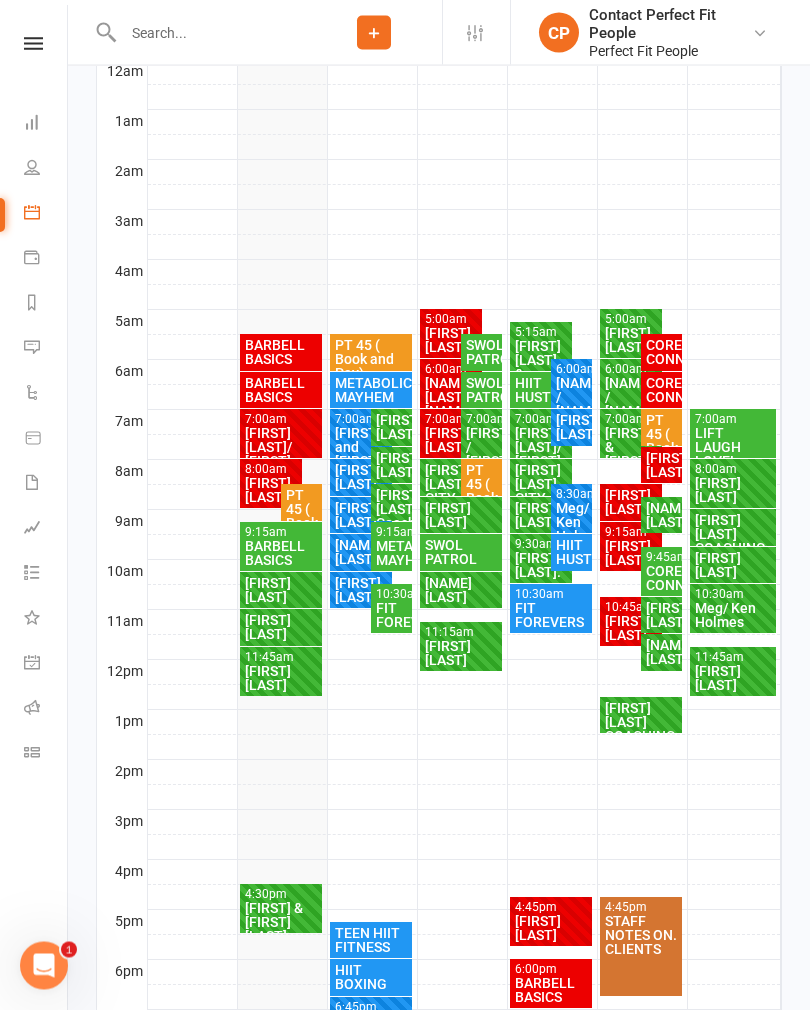 click on "[FIRST] [LAST]" at bounding box center (631, 554) 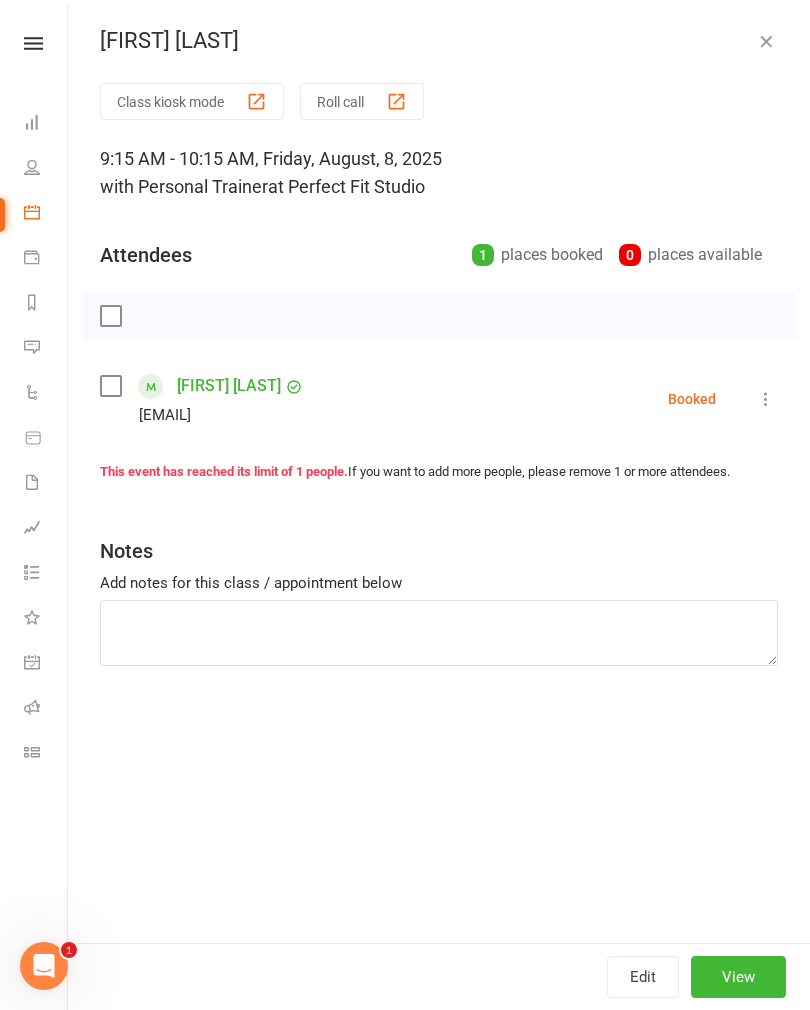 click at bounding box center (766, 41) 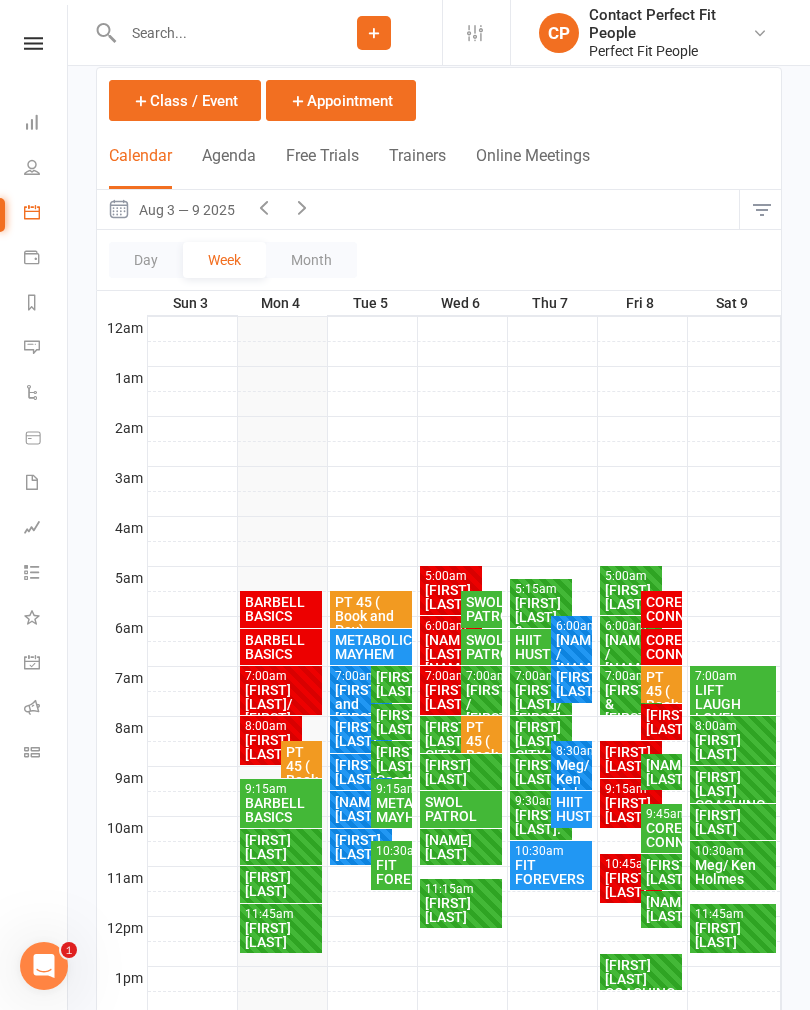 scroll, scrollTop: 110, scrollLeft: 0, axis: vertical 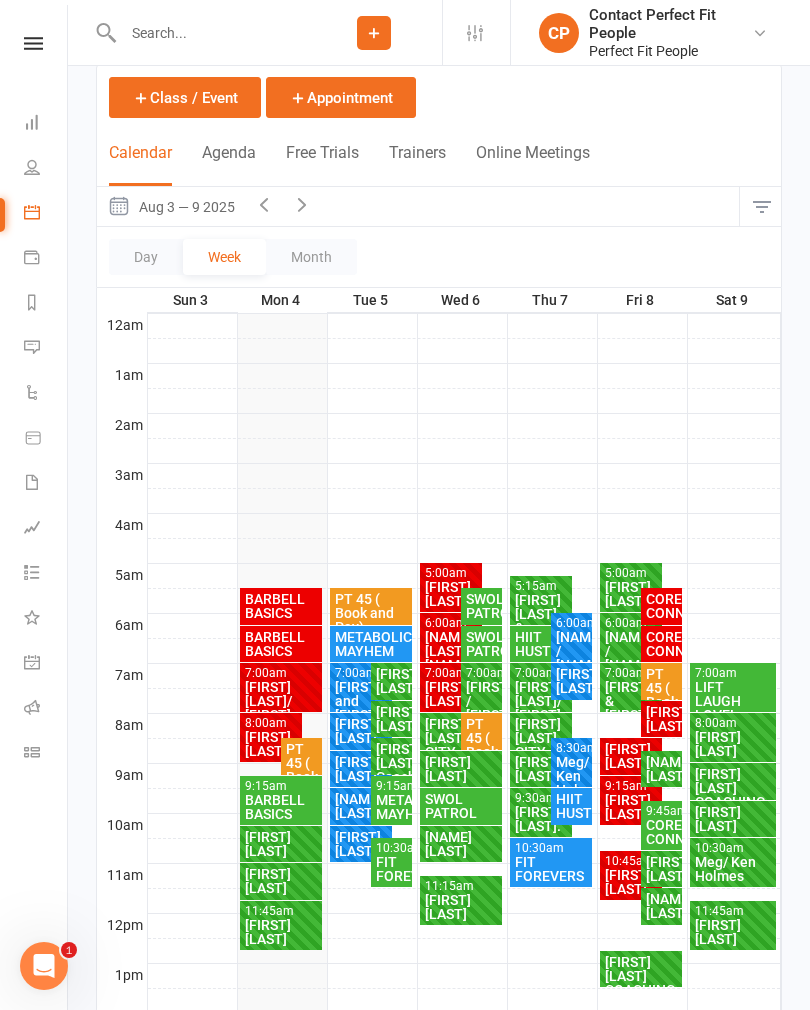 click at bounding box center [302, 204] 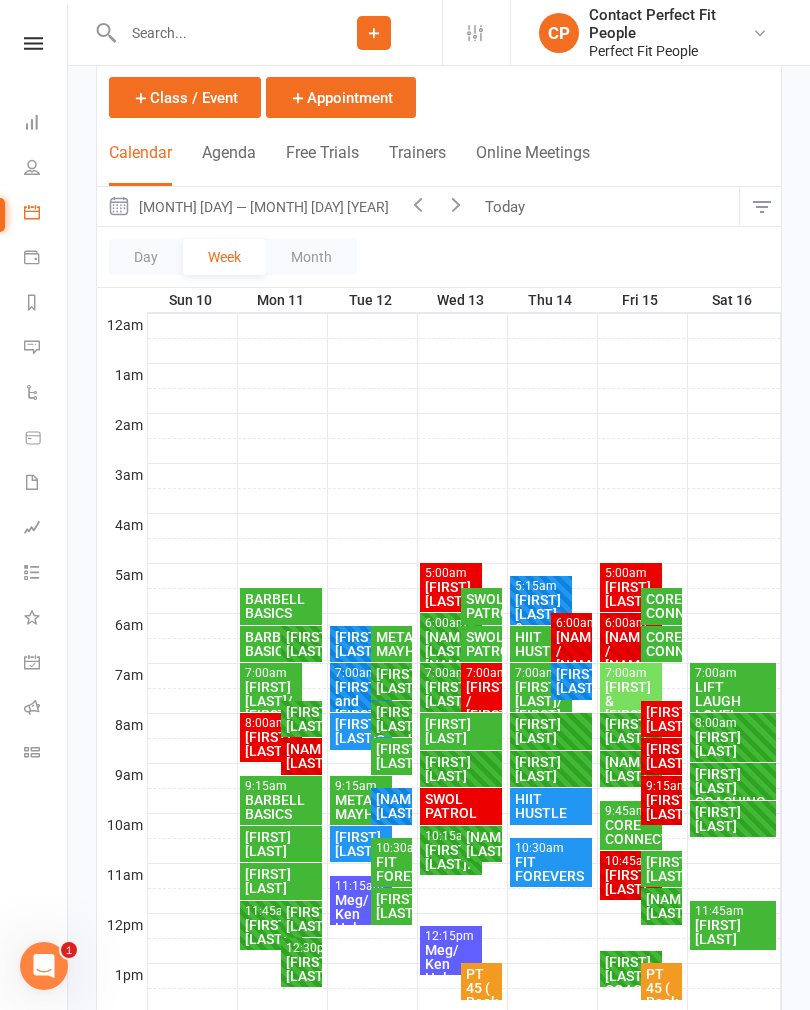 click at bounding box center [418, 204] 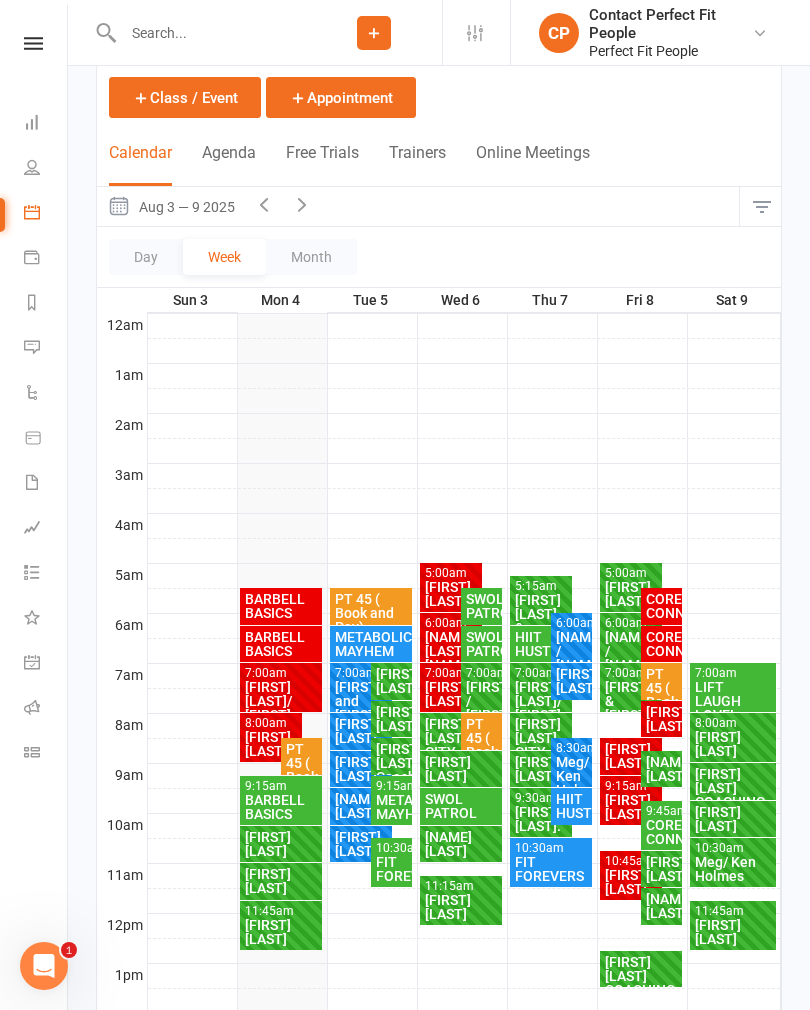 click on "BARBELL BASICS" at bounding box center (281, 606) 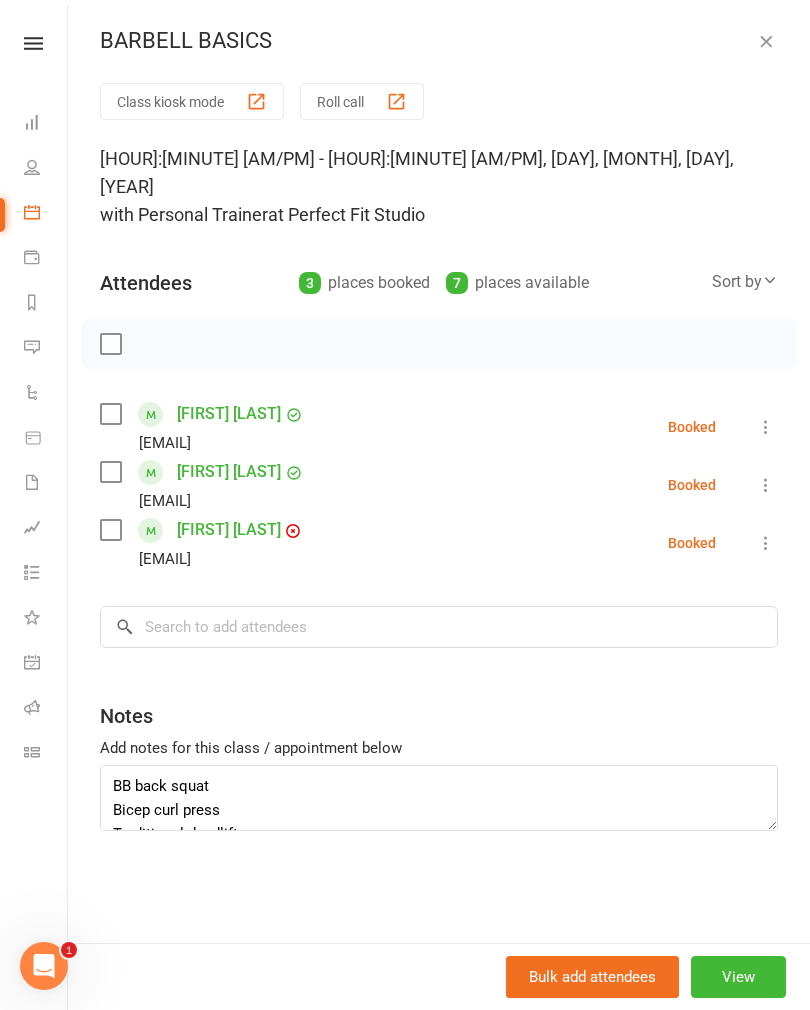 click at bounding box center [110, 344] 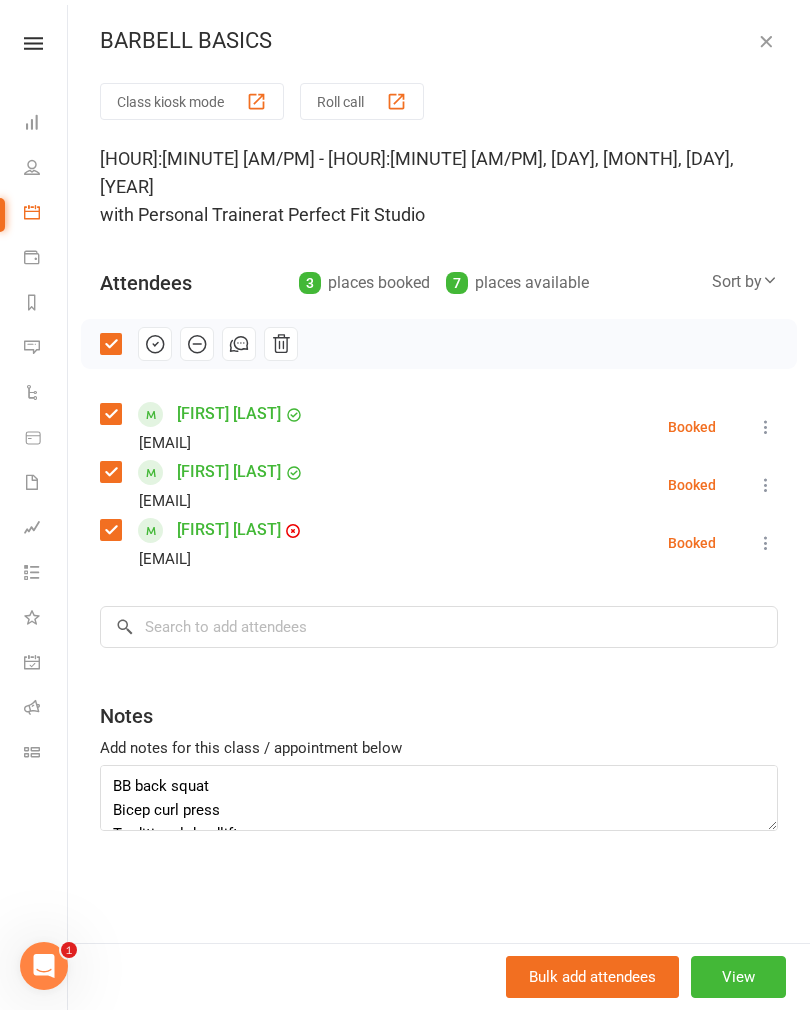 click at bounding box center [155, 344] 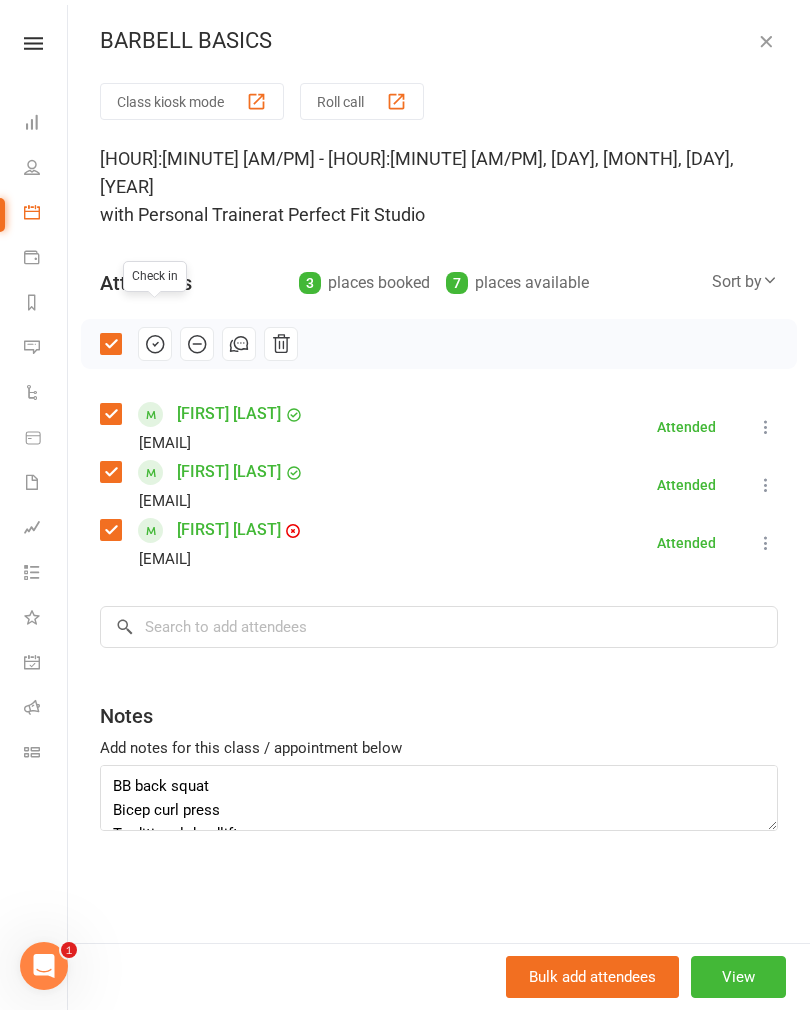 click on "[FIRST] [LAST]  [EMAIL] Attended More info  Remove  Mark absent  Undo check-in  Send message  All bookings for series" at bounding box center [439, 427] 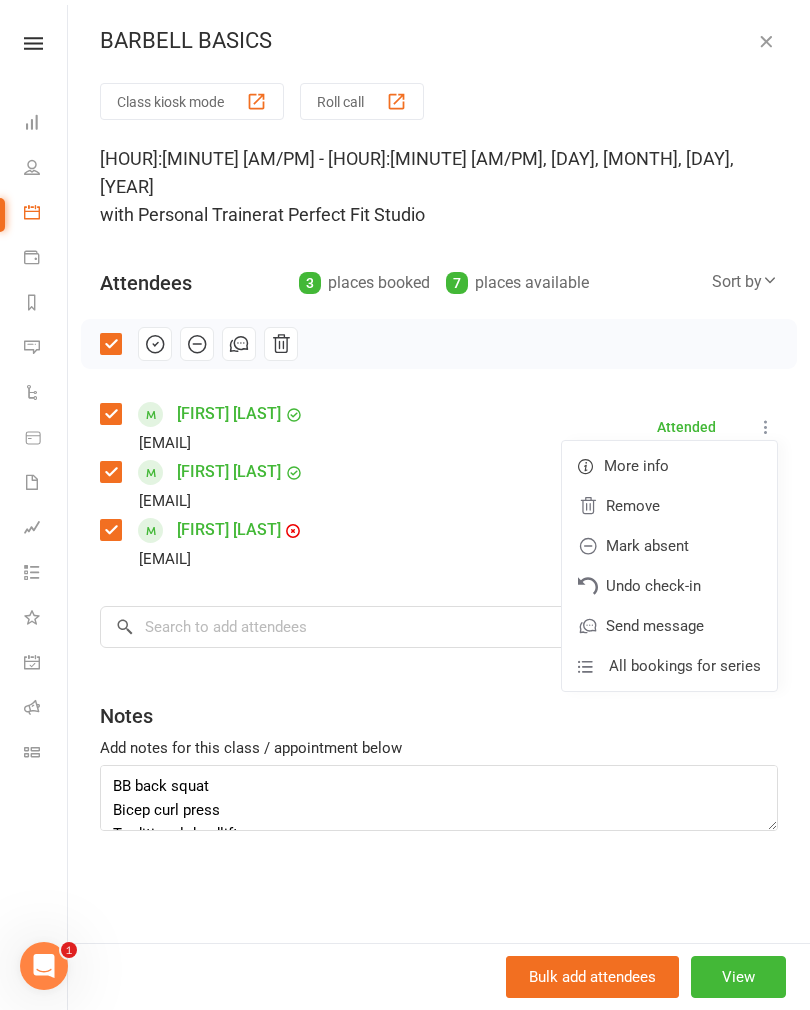 click on "Mark absent" at bounding box center (669, 546) 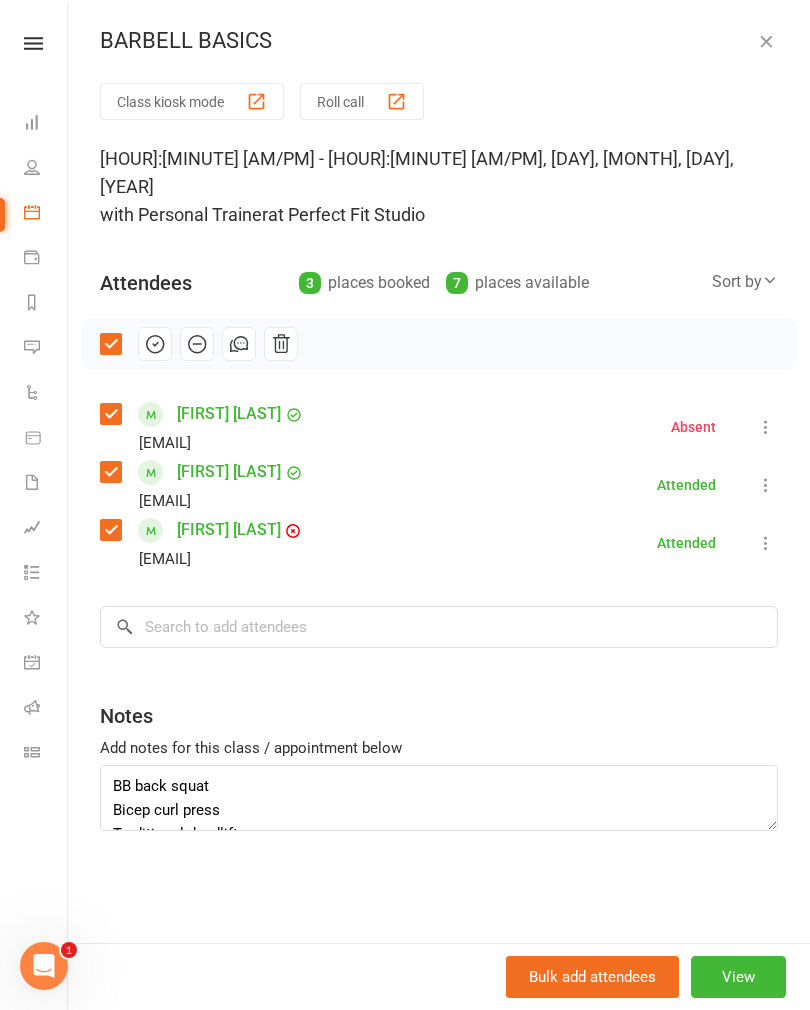 click at bounding box center (766, 41) 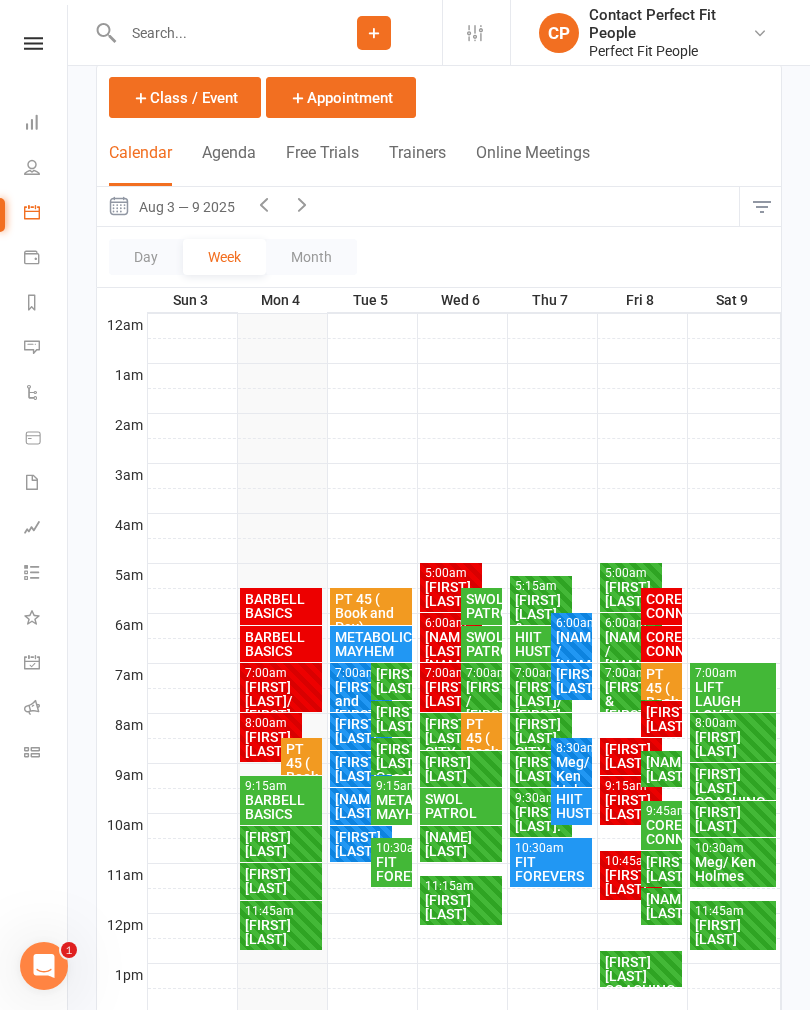 click on "BARBELL BASICS" at bounding box center [281, 644] 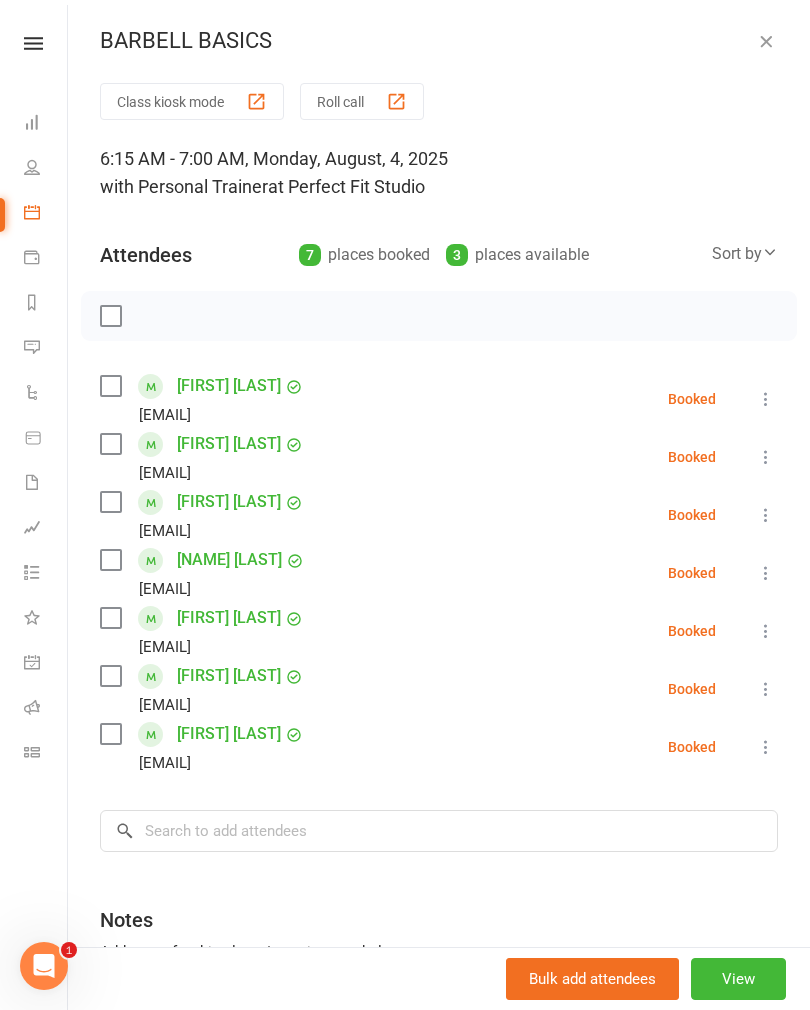 scroll, scrollTop: 0, scrollLeft: 0, axis: both 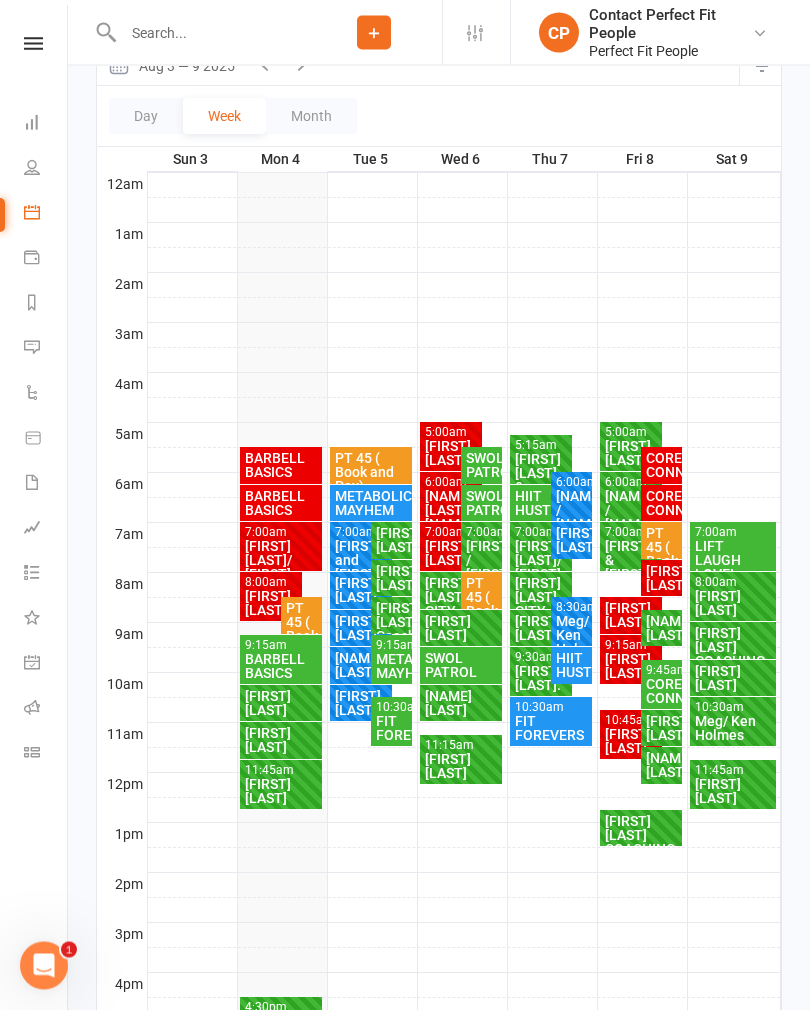 click on "9:15am  - 10:15am BARBELL BASICS" at bounding box center (281, 660) 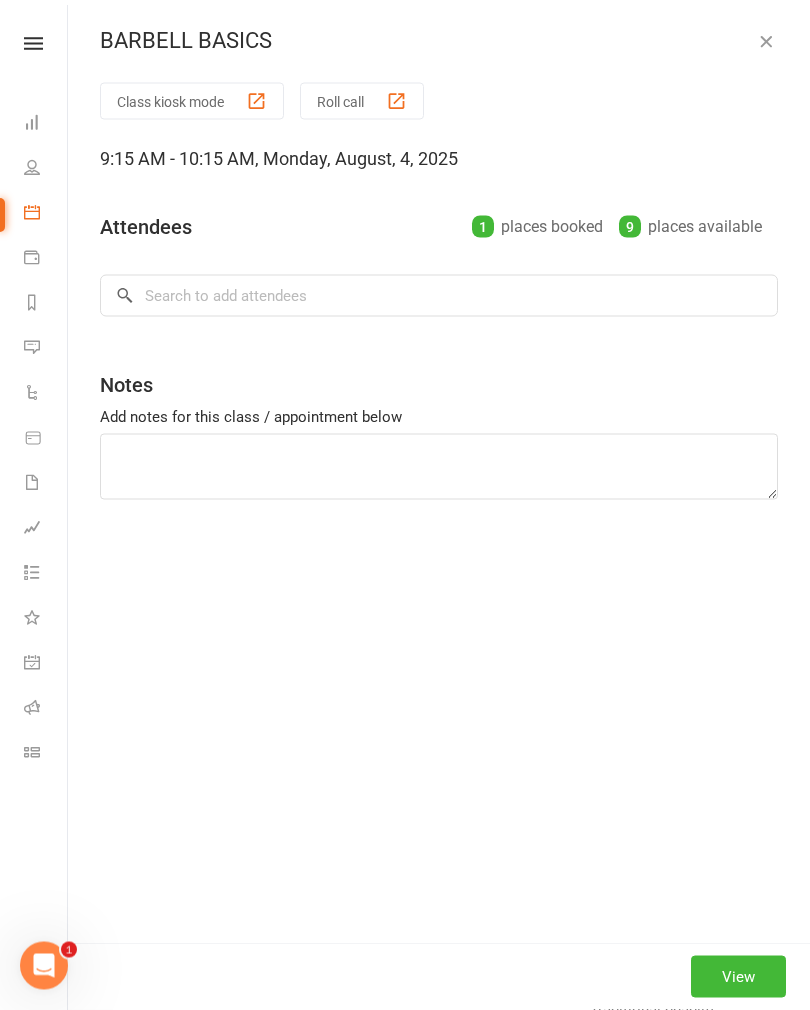 scroll, scrollTop: 251, scrollLeft: 0, axis: vertical 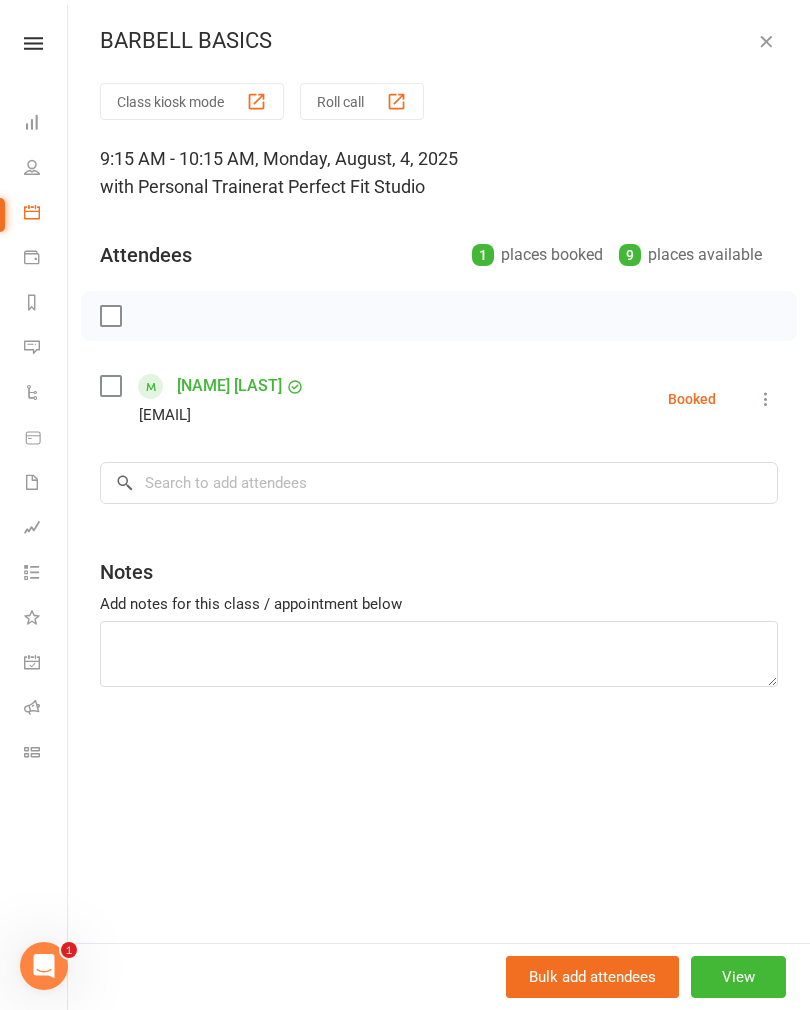 click at bounding box center (766, 41) 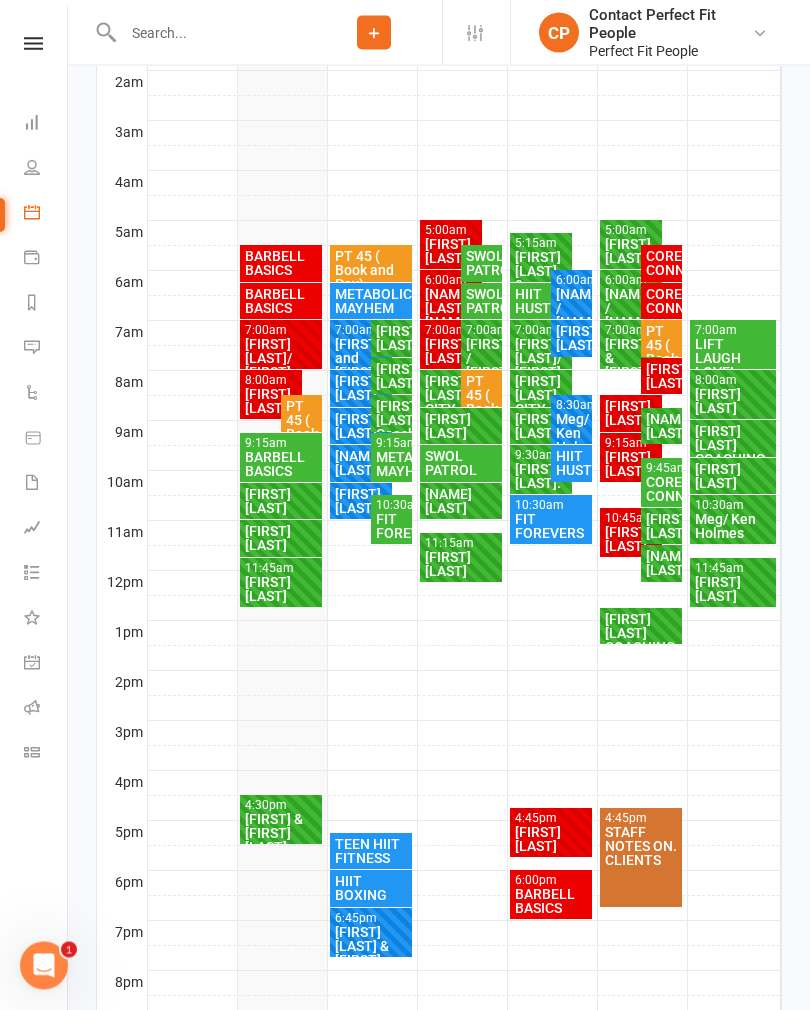 scroll, scrollTop: 453, scrollLeft: 0, axis: vertical 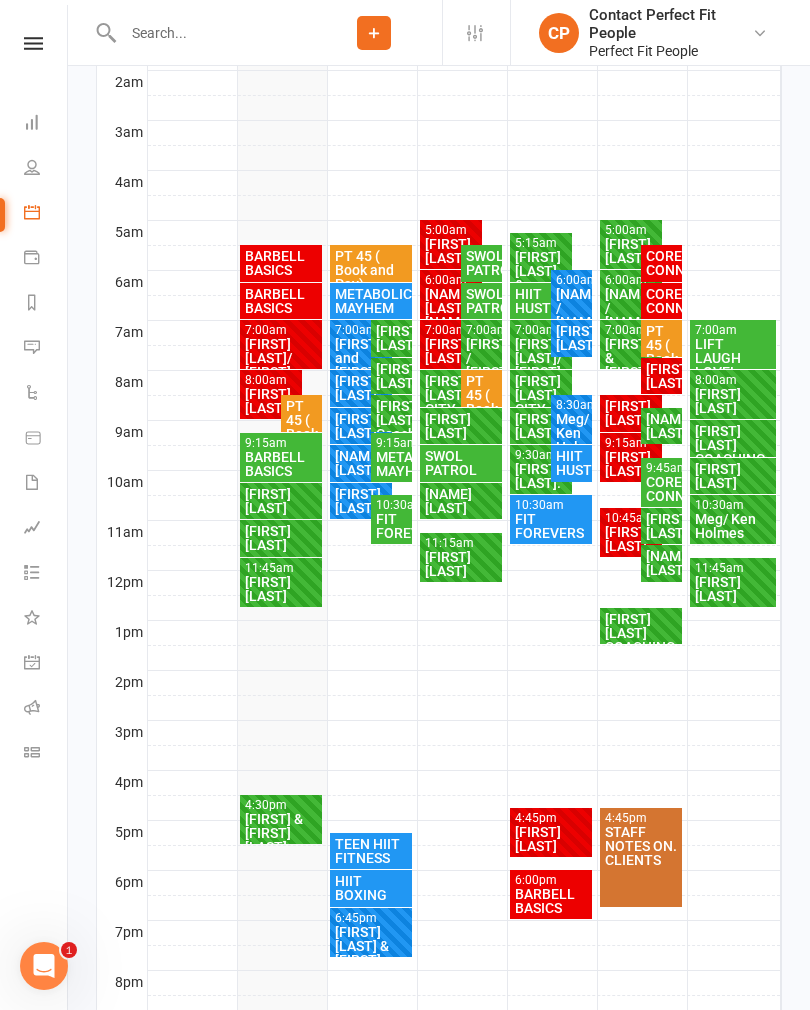 click on "[FIRST] [LAST]" at bounding box center (451, 351) 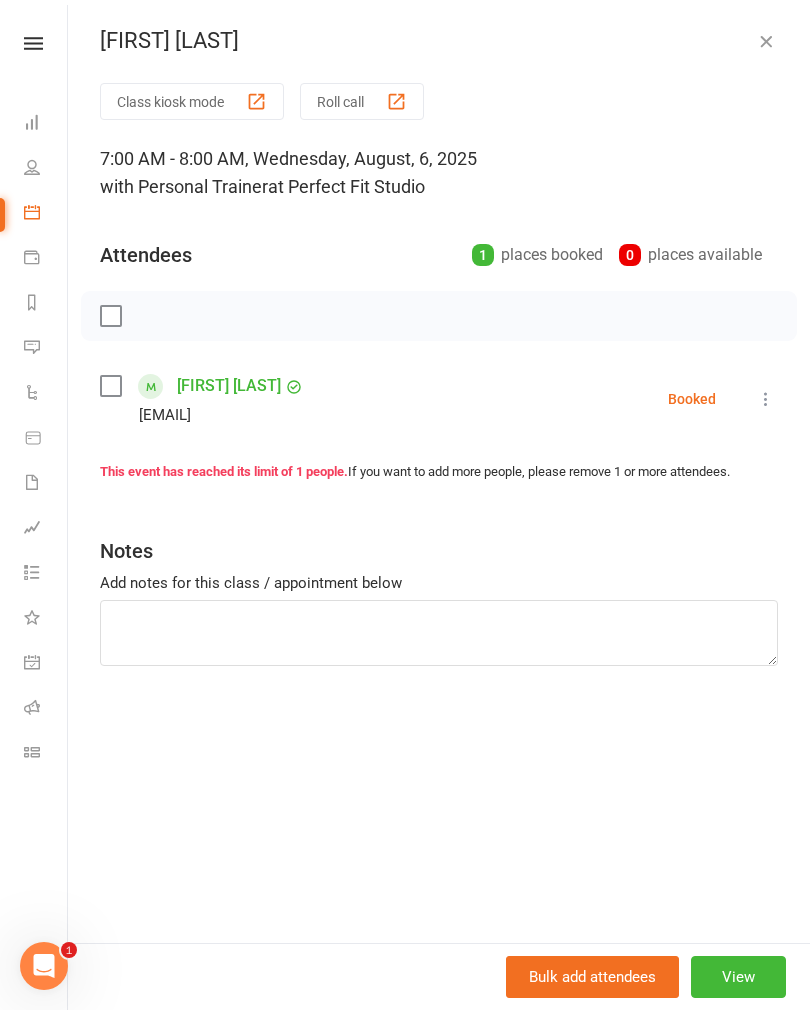 click at bounding box center (766, 41) 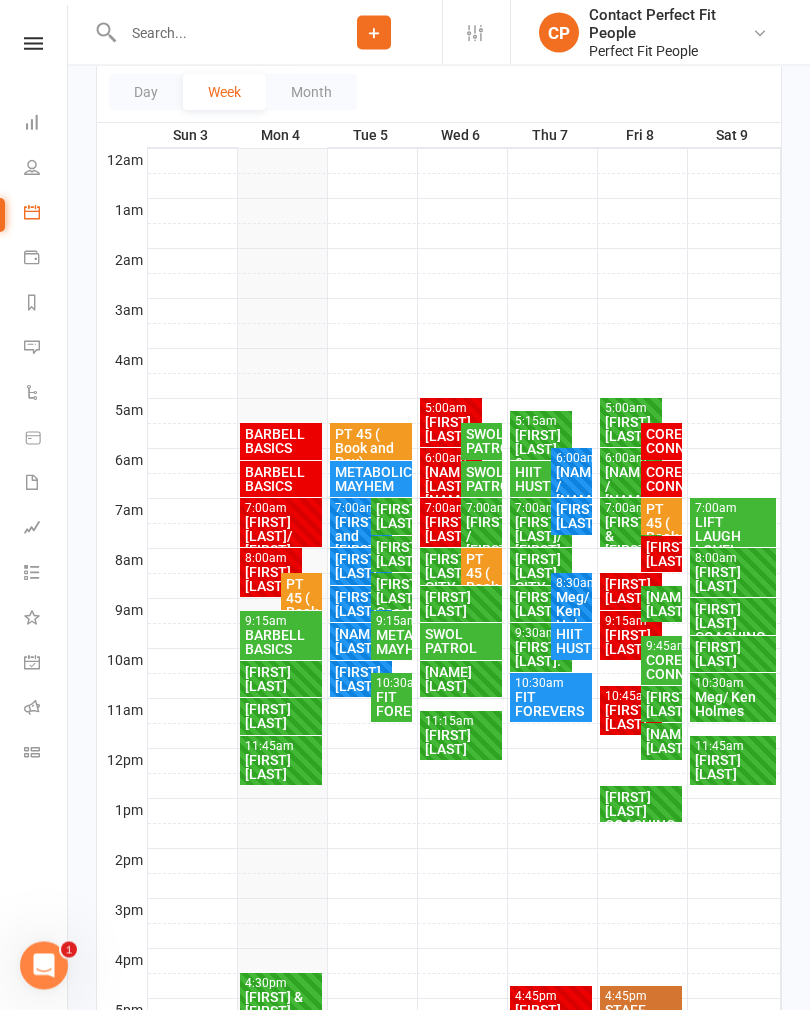 scroll, scrollTop: 175, scrollLeft: 0, axis: vertical 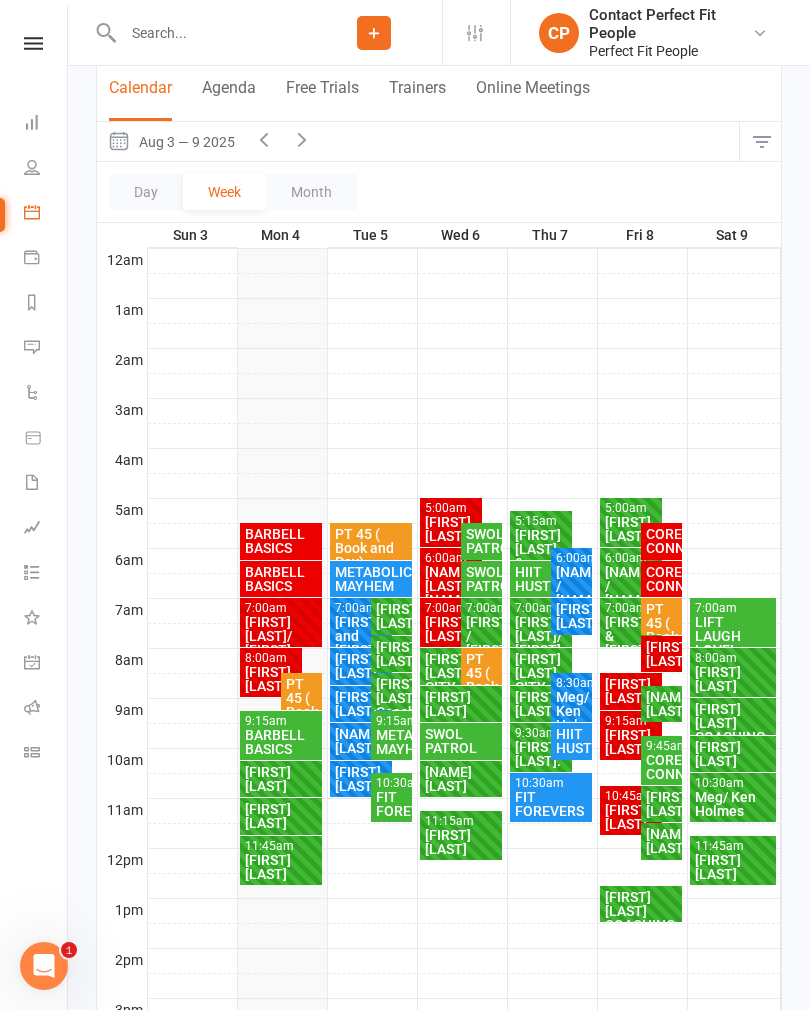 click on "BARBELL BASICS" at bounding box center (281, 579) 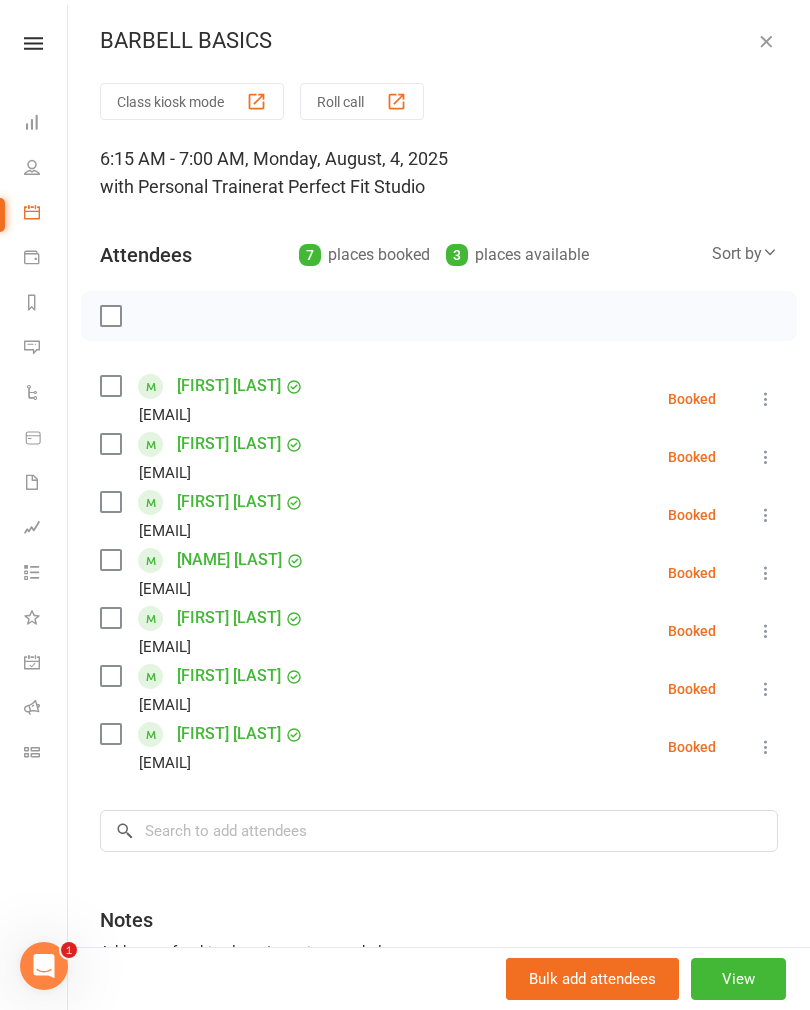 scroll, scrollTop: 126, scrollLeft: 0, axis: vertical 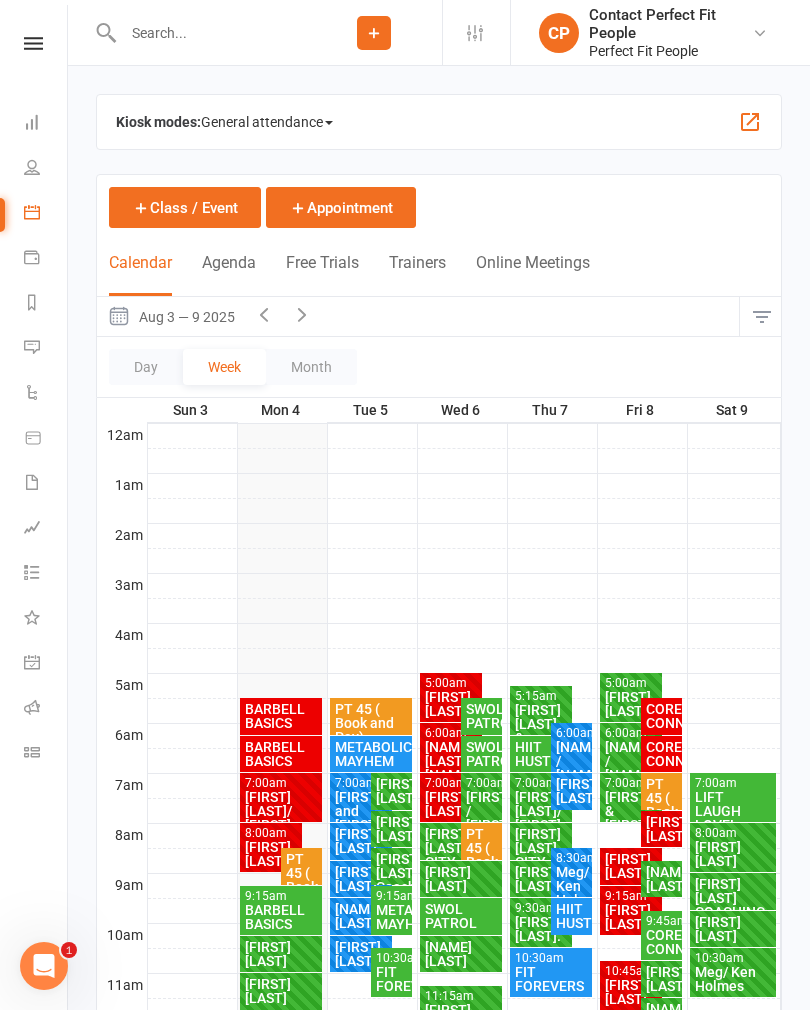 click at bounding box center [264, 316] 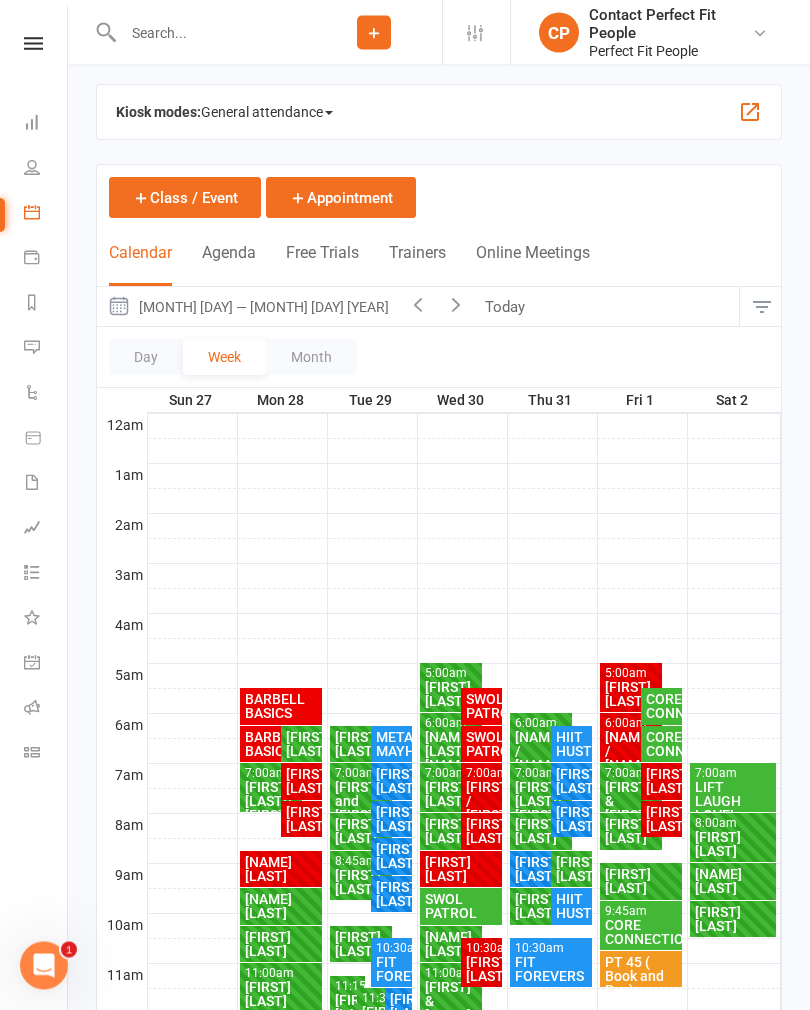 scroll, scrollTop: 0, scrollLeft: 0, axis: both 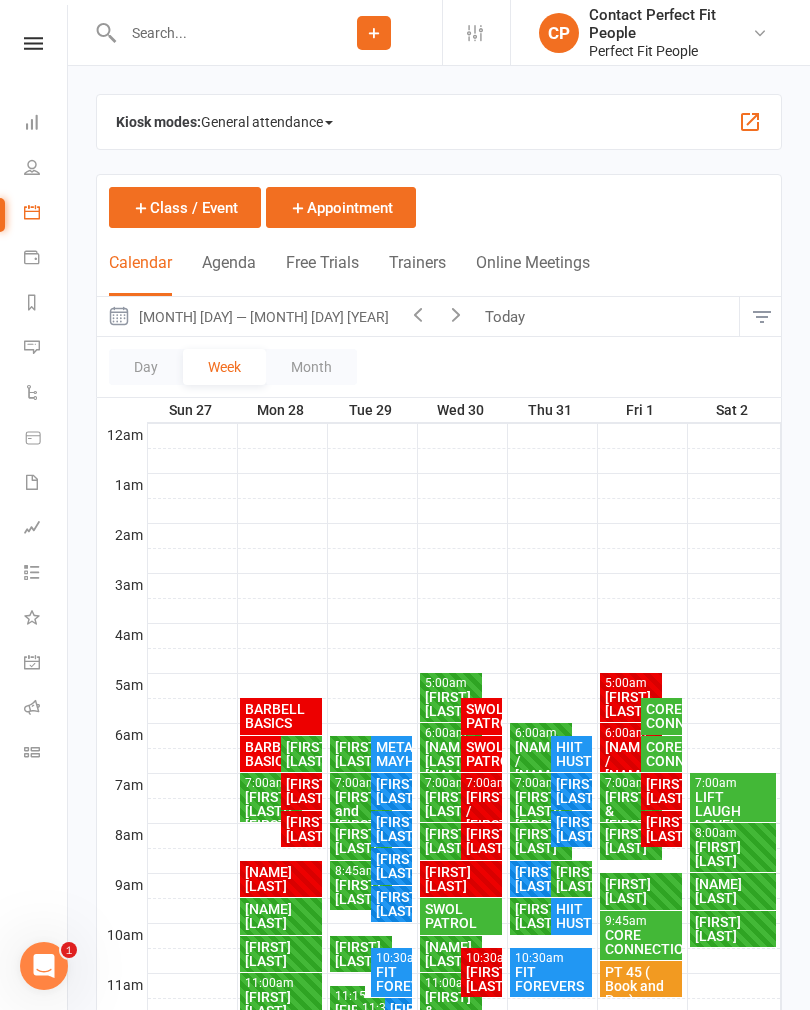 click at bounding box center (456, 316) 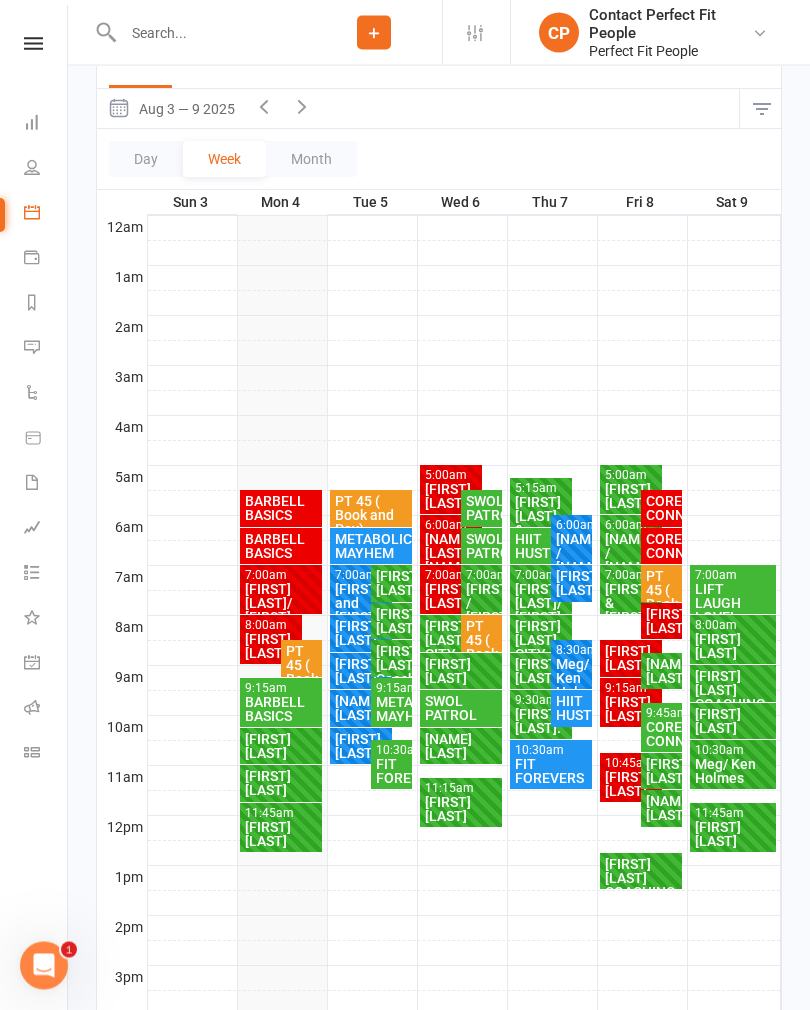 scroll, scrollTop: 211, scrollLeft: 0, axis: vertical 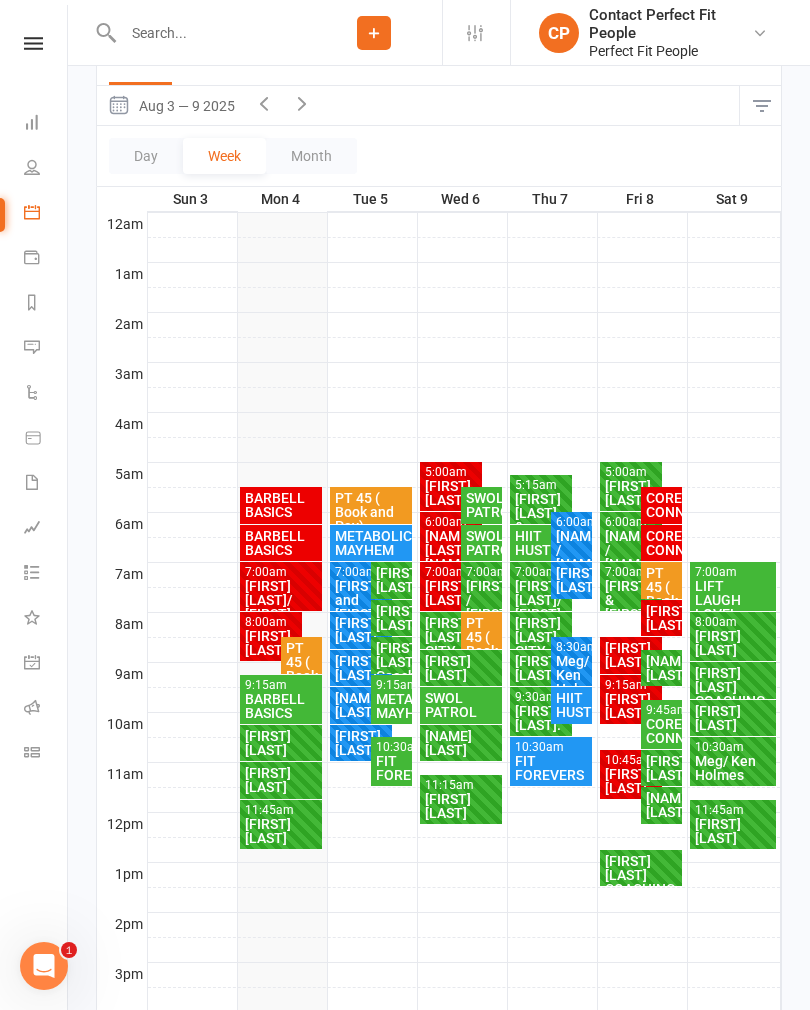 click on "[FIRST] and [FIRST]" at bounding box center (361, 600) 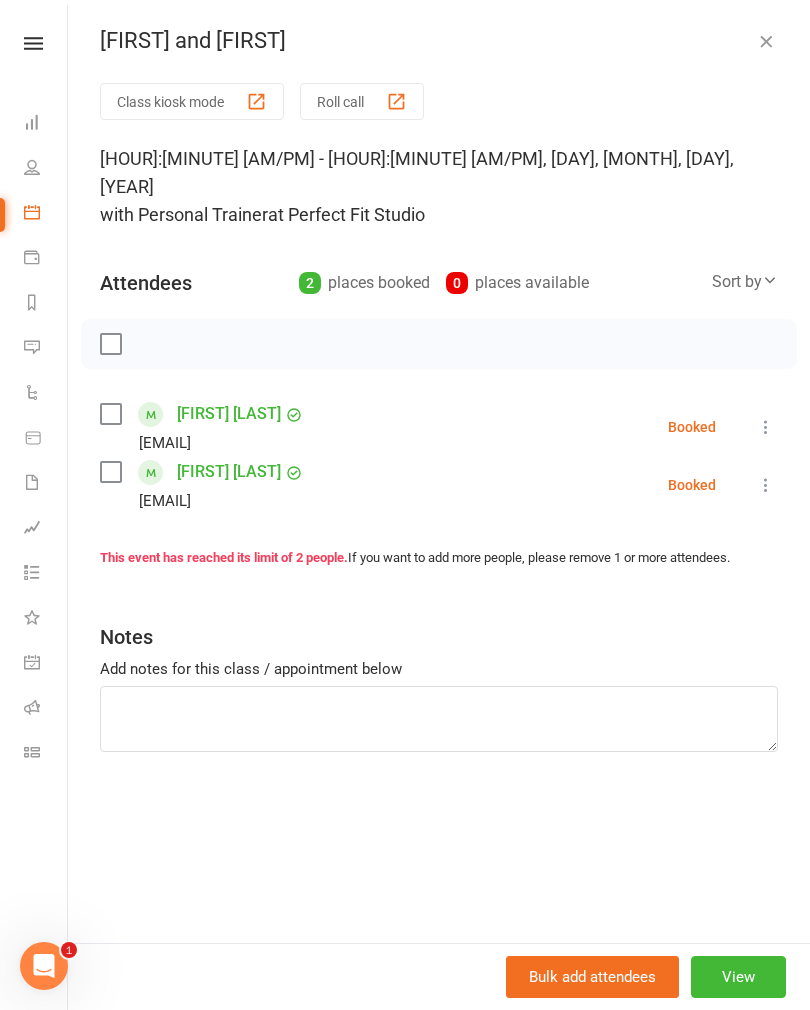 click at bounding box center [766, 41] 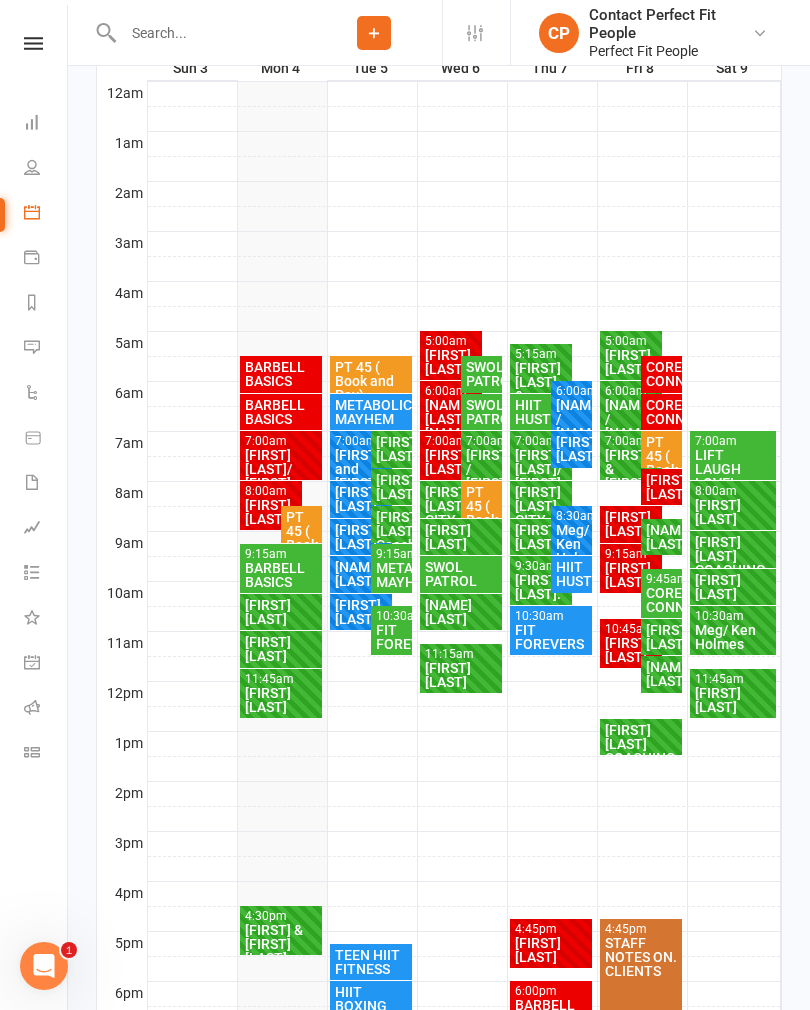 scroll, scrollTop: 345, scrollLeft: 0, axis: vertical 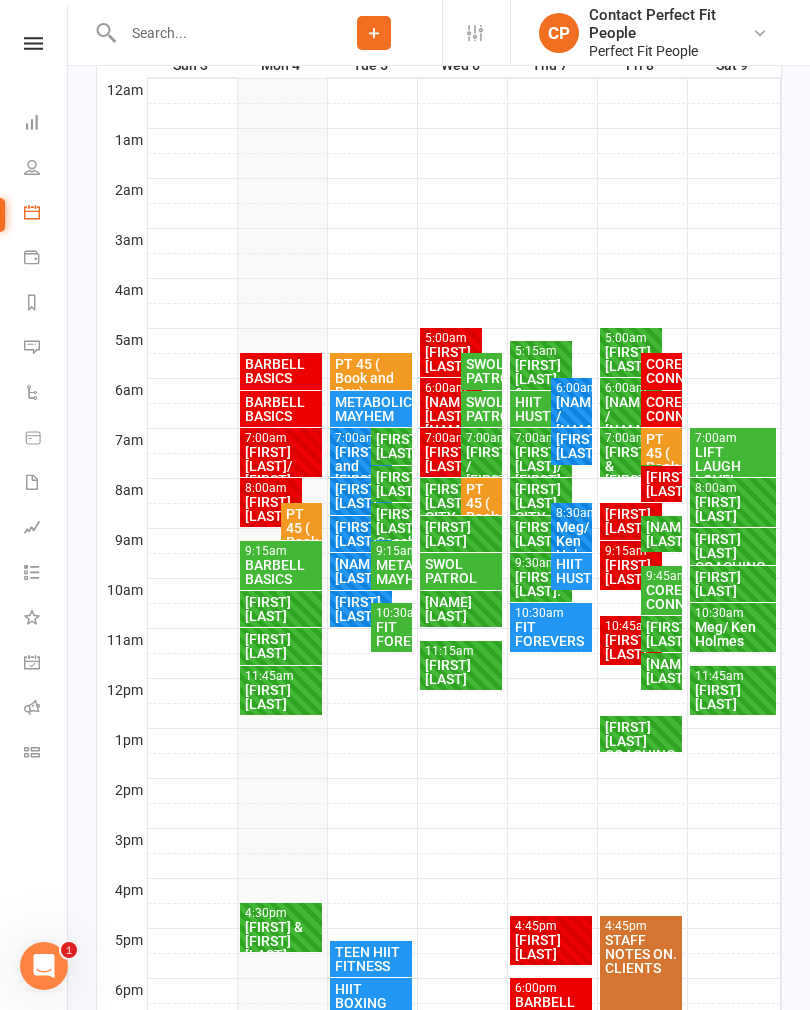 click on "BARBELL BASICS" at bounding box center (281, 371) 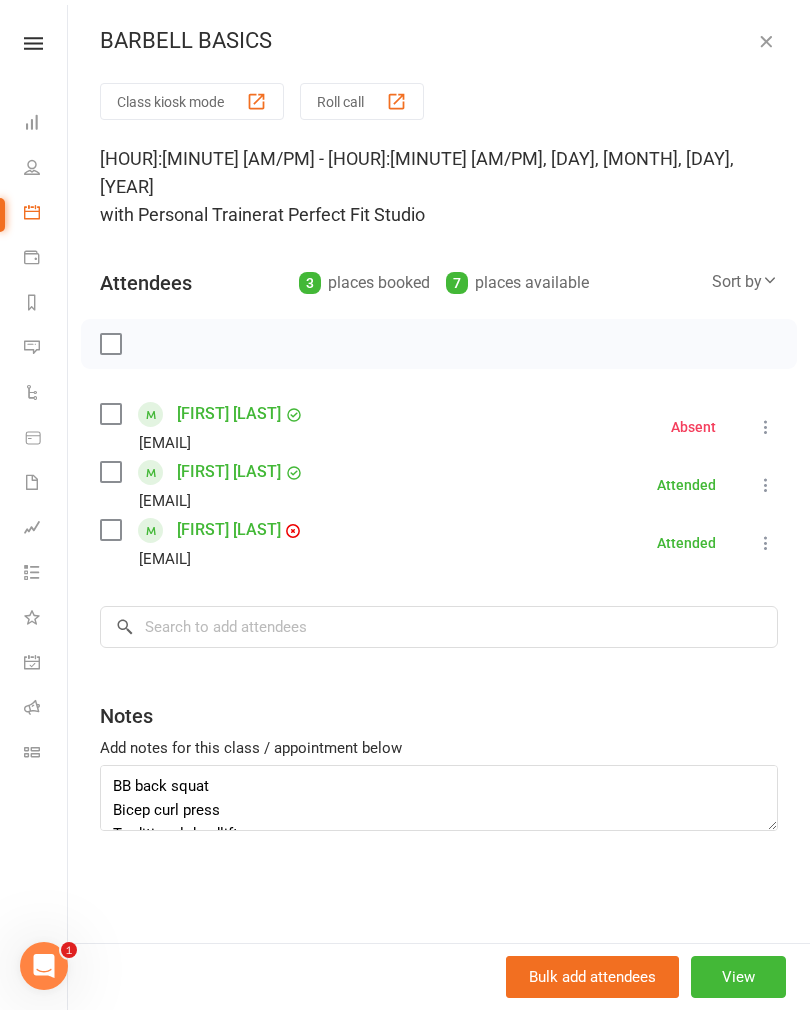 click at bounding box center (766, 41) 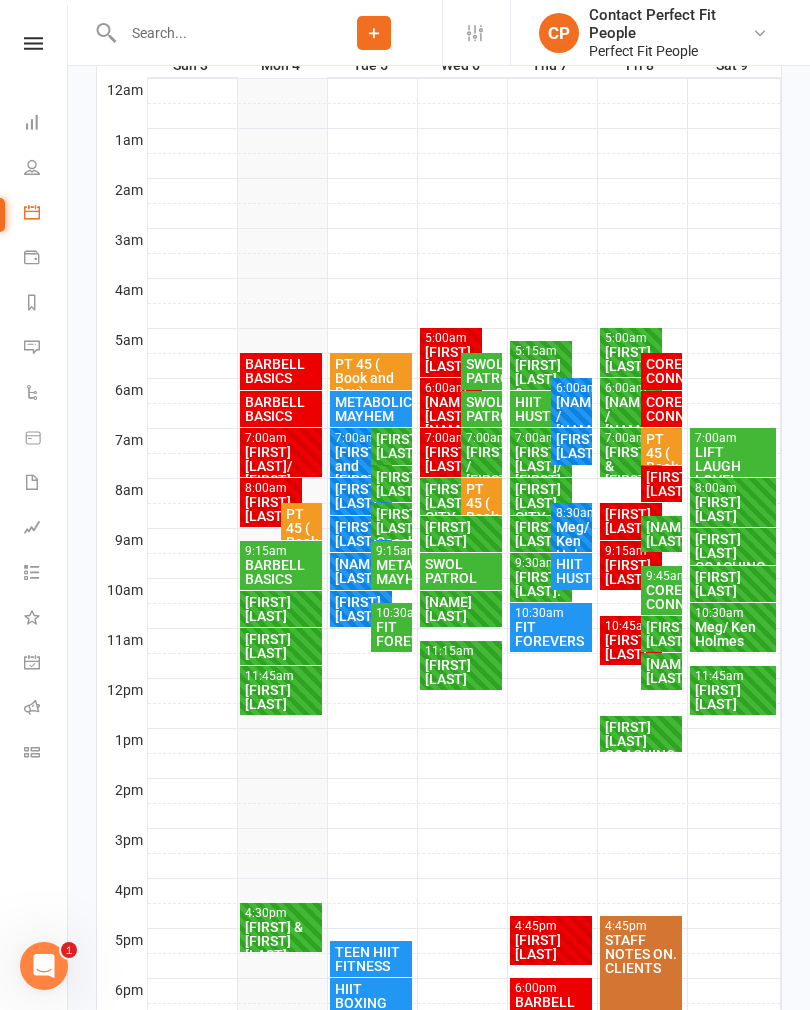 click on "BARBELL BASICS" at bounding box center (281, 409) 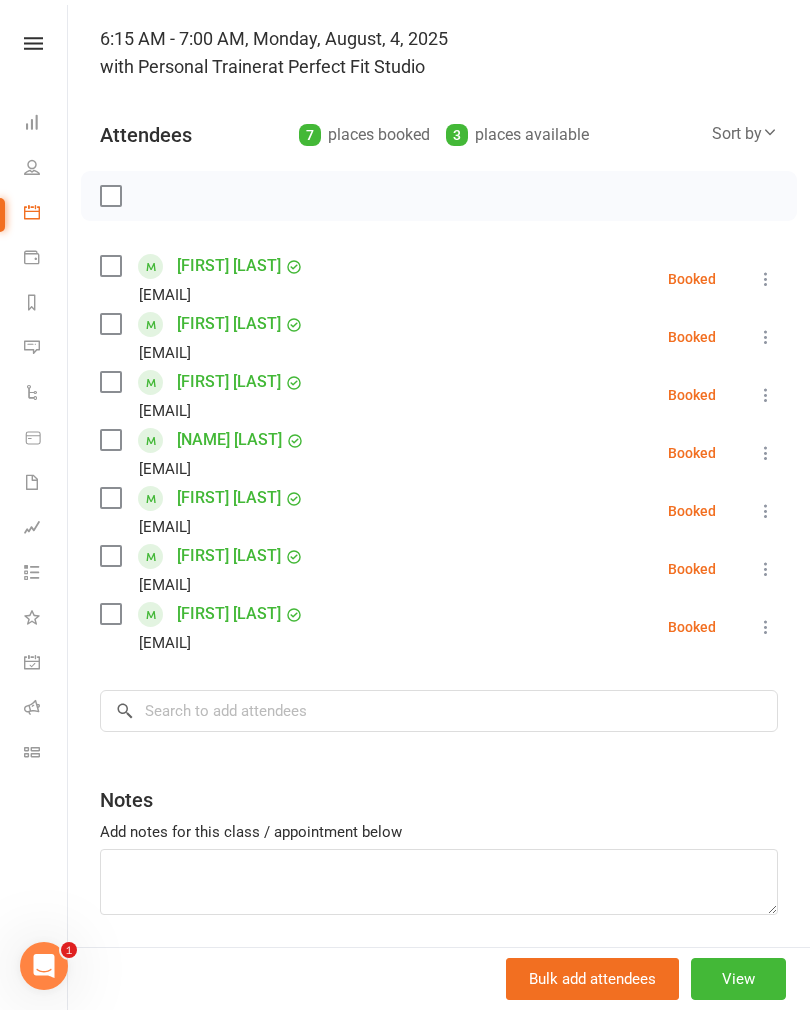 scroll, scrollTop: 119, scrollLeft: 0, axis: vertical 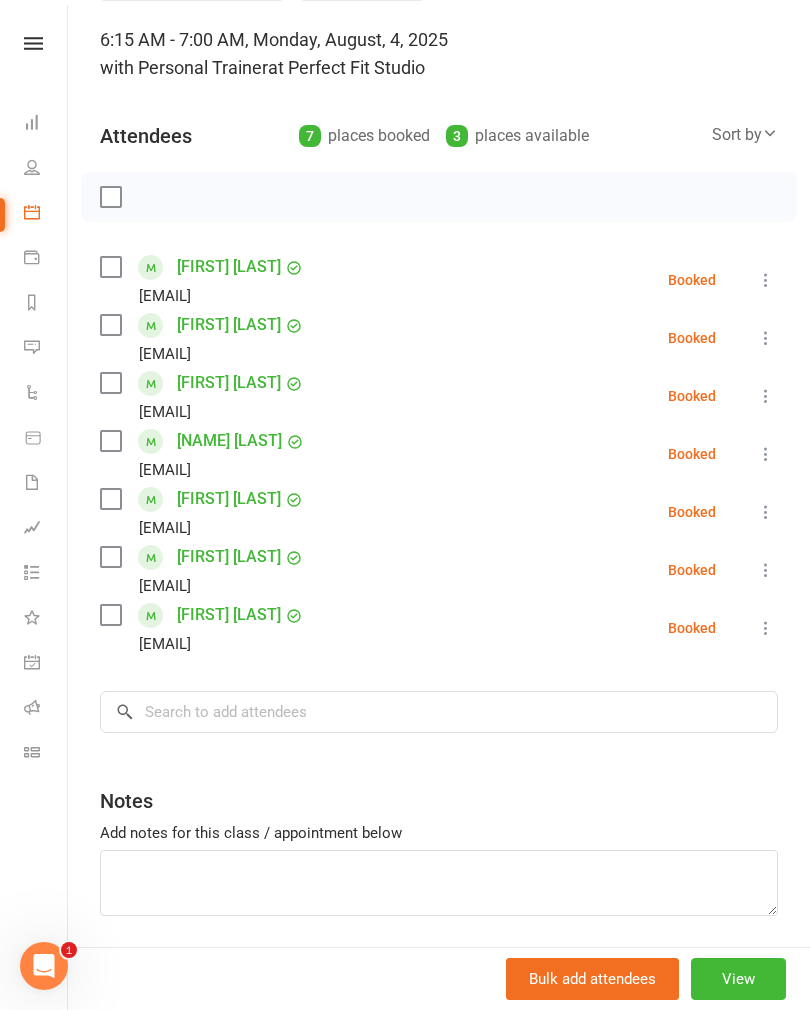 click at bounding box center [110, 267] 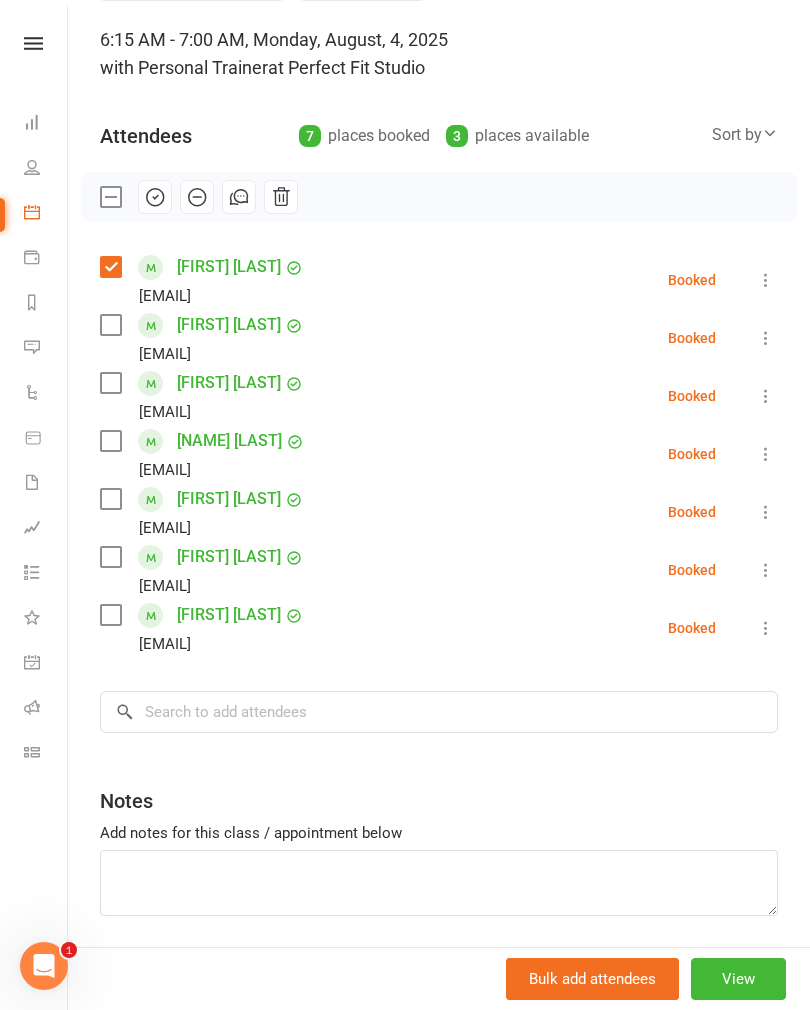 click at bounding box center (110, 325) 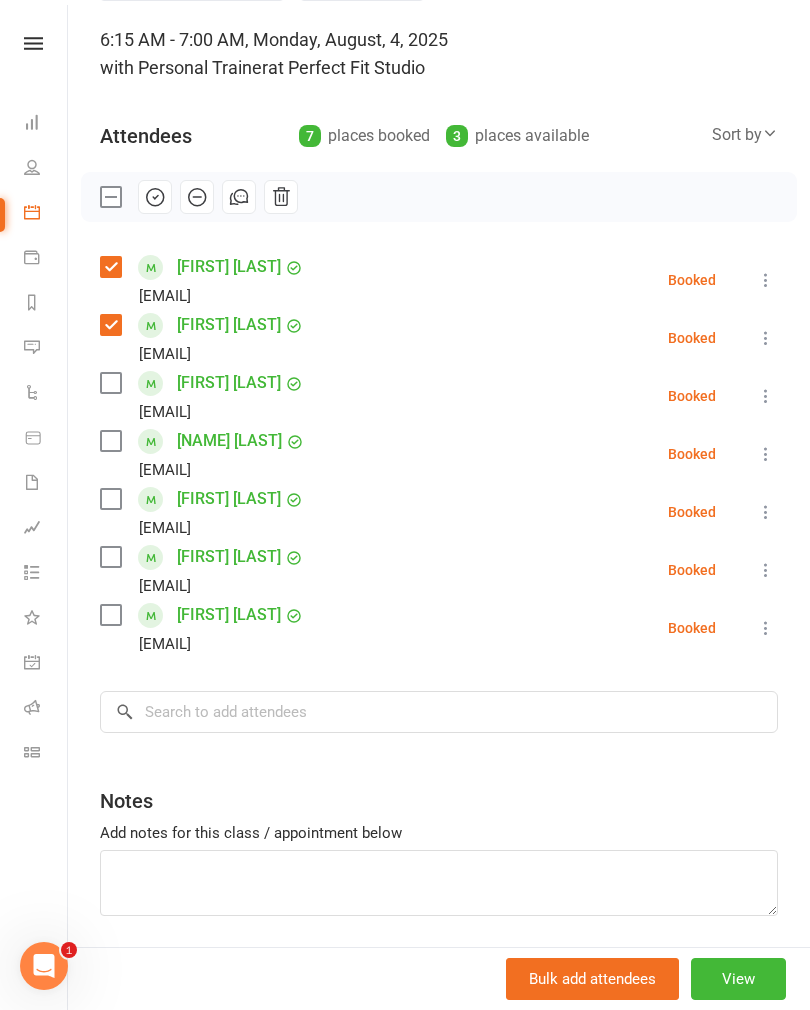 click at bounding box center [110, 383] 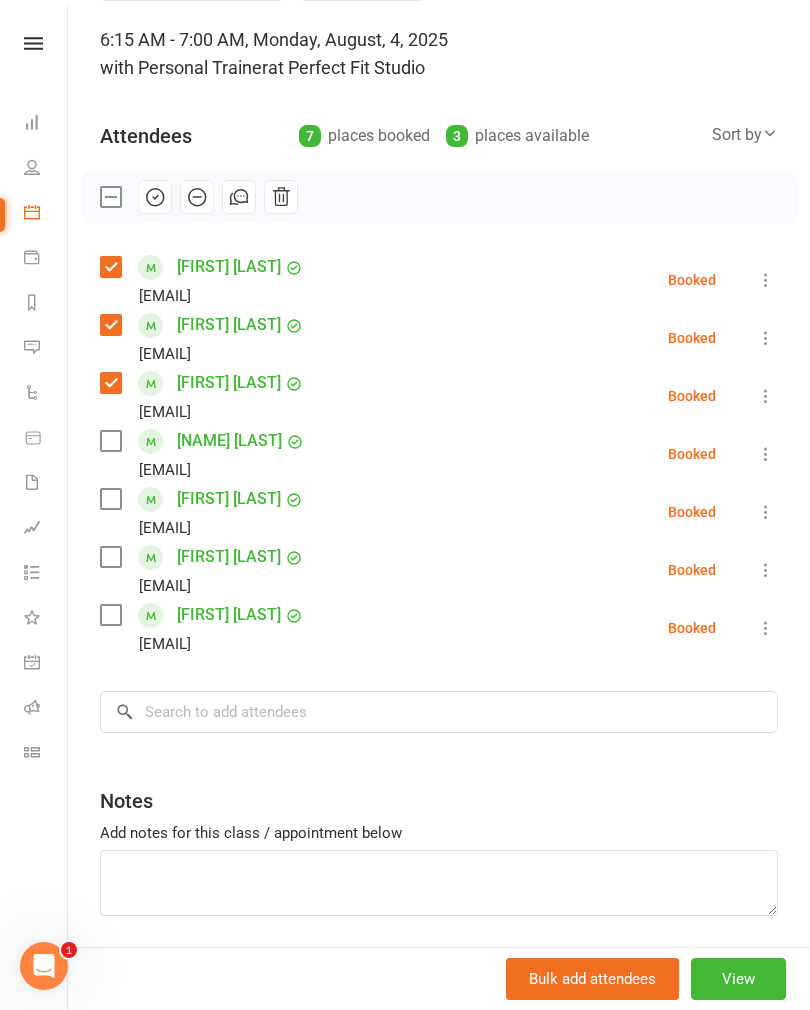click at bounding box center [110, 441] 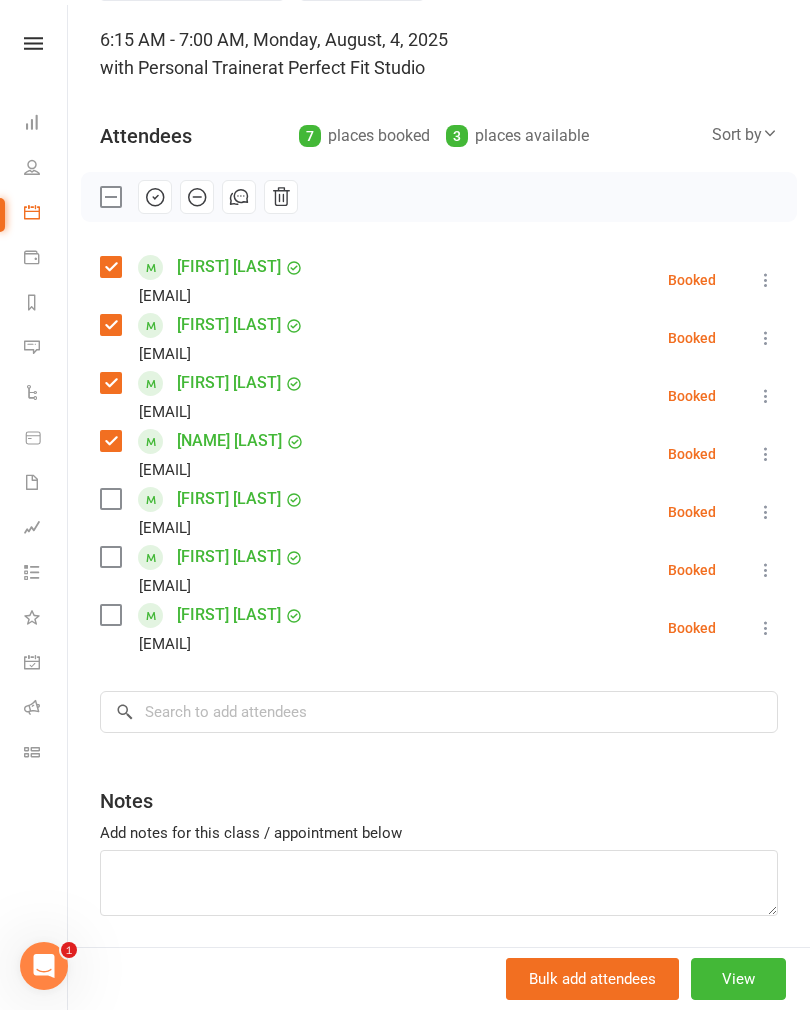 click on "Class kiosk mode  Roll call  6:15 AM - 7:00 AM, Monday, August, 4, 2025 with Personal Trainer  at  Perfect Fit Studio  Attendees  7  places booked 3  places available Sort by  Last name  First name  Booking created    [FIRST] [LAST]  [EMAIL] Booked More info  Remove  Check in  Mark absent  Send message  All bookings for series    [FIRST] [LAST]  [EMAIL] Booked More info  Remove  Check in  Mark absent  Send message  All bookings for series    [FIRST] [LAST]  [EMAIL] Booked More info  Remove  Check in  Mark absent  Send message  All bookings for series    [FIRST] [LAST]  [EMAIL] Booked More info  Remove  Check in  Mark absent  Send message  All bookings for series    [FIRST] [LAST]  [EMAIL] Booked More info  Remove  Check in  Mark absent  Send message  All bookings for series    [FIRST] [LAST]  [EMAIL] Booked More info  Remove  Check in  Mark absent  Send message  All bookings for series    Booked ×" at bounding box center (439, 490) 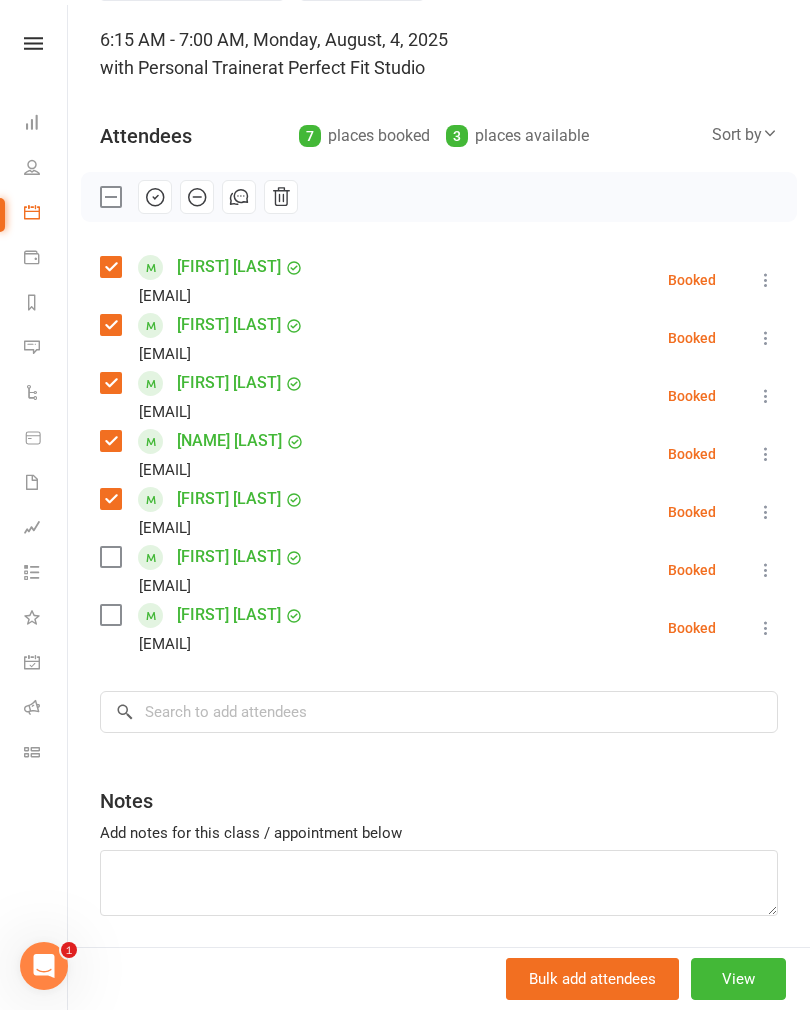 click at bounding box center (110, 557) 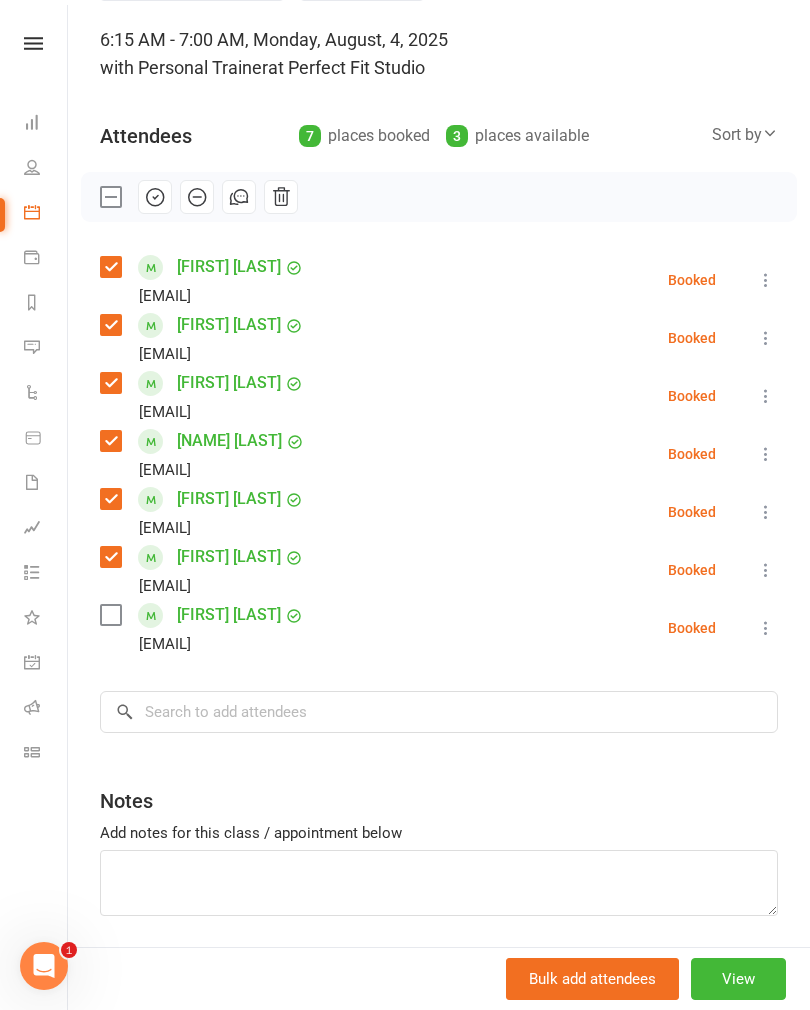 scroll, scrollTop: 422, scrollLeft: 0, axis: vertical 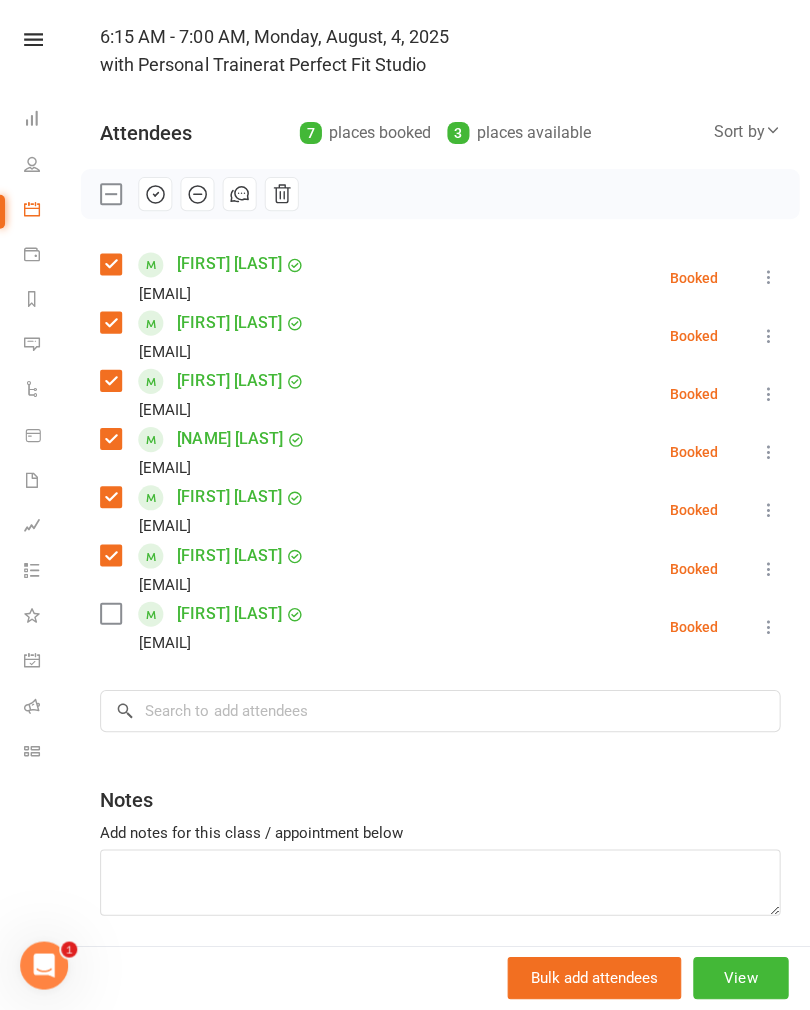 click on "Bulk add attendees" at bounding box center (592, 979) 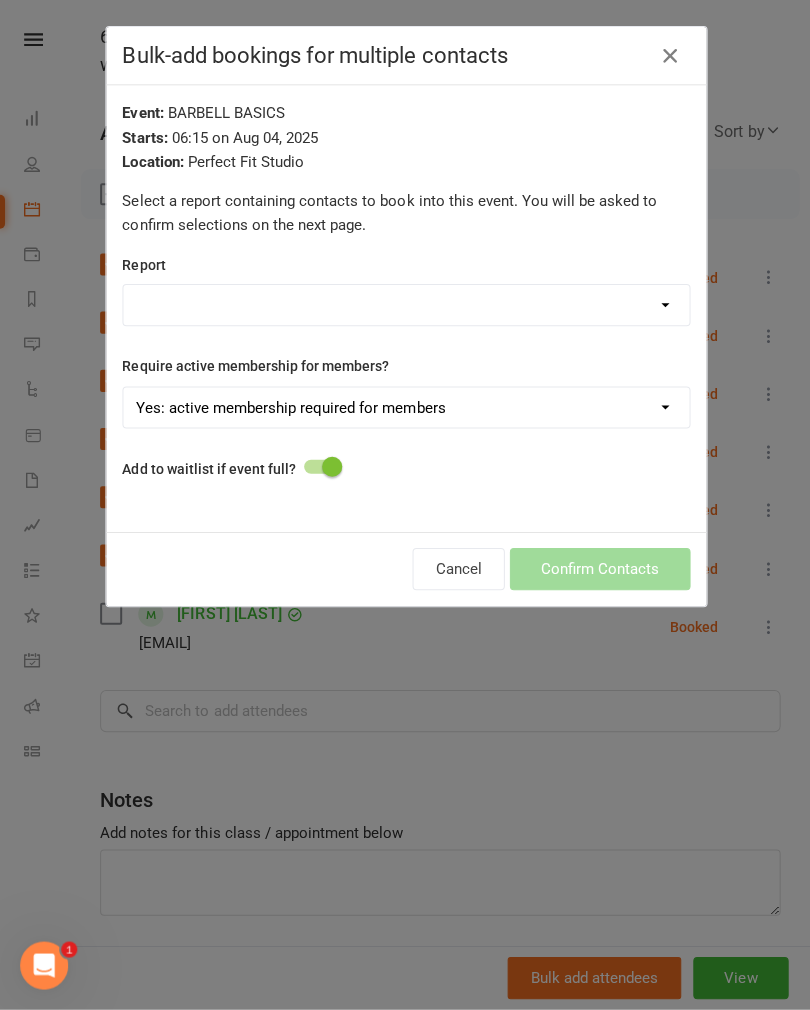 click at bounding box center (668, 60) 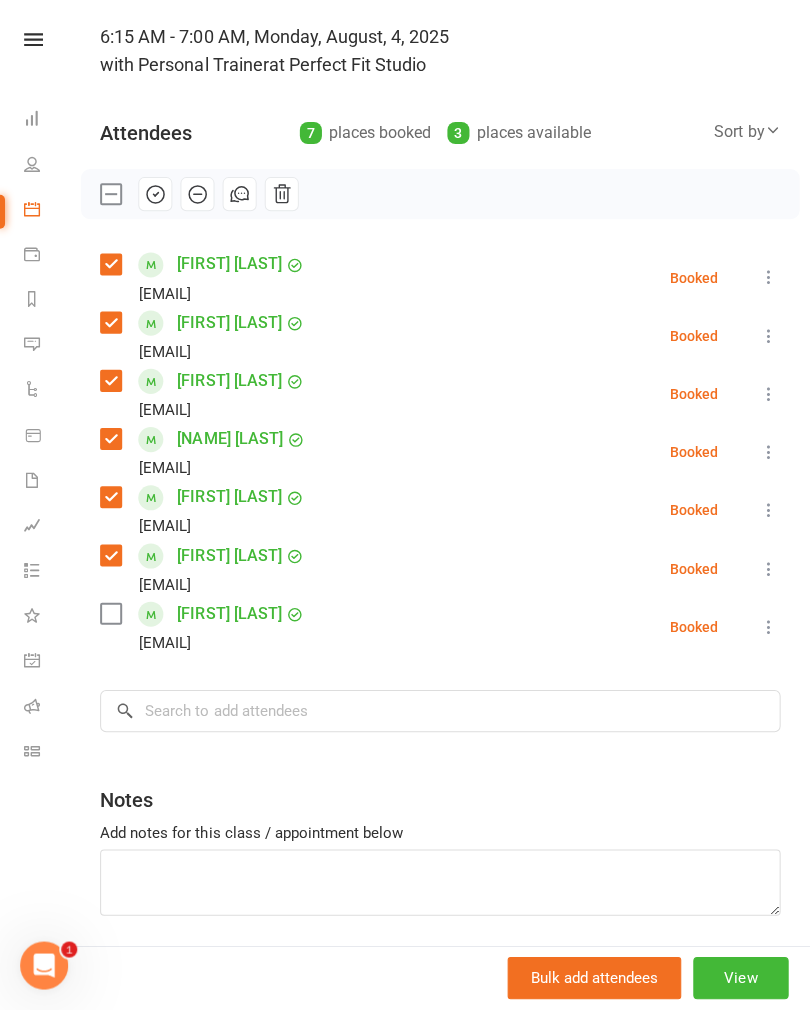 click 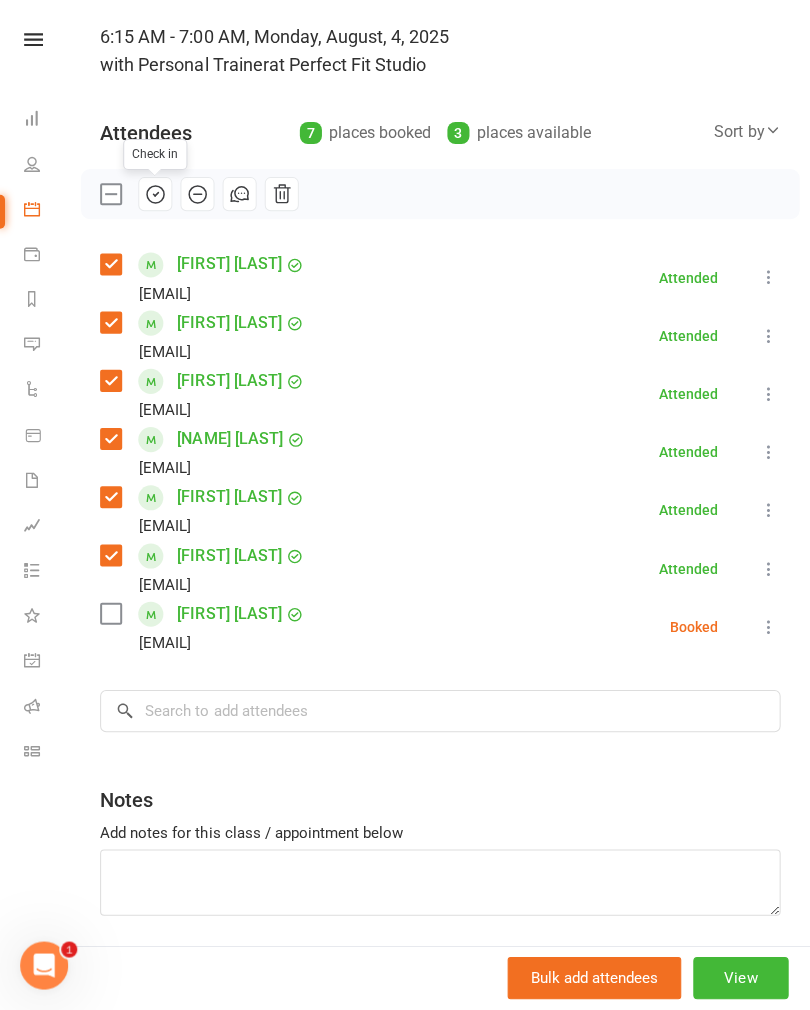 click at bounding box center (766, 628) 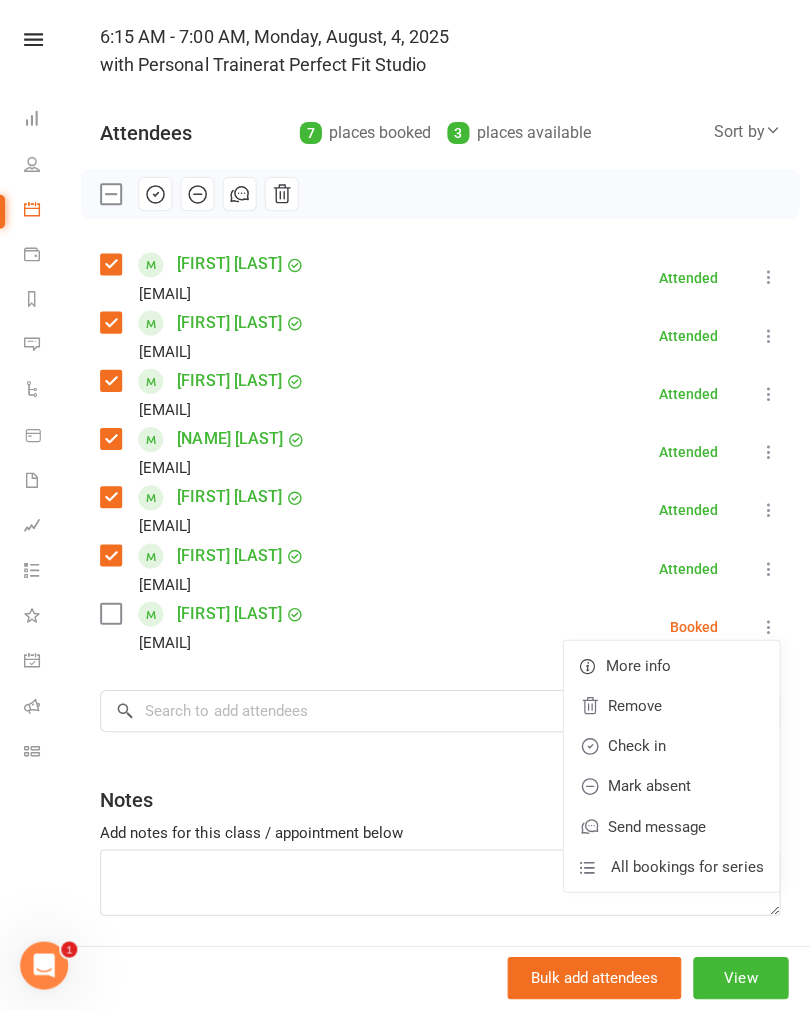 click on "Mark absent" at bounding box center (669, 787) 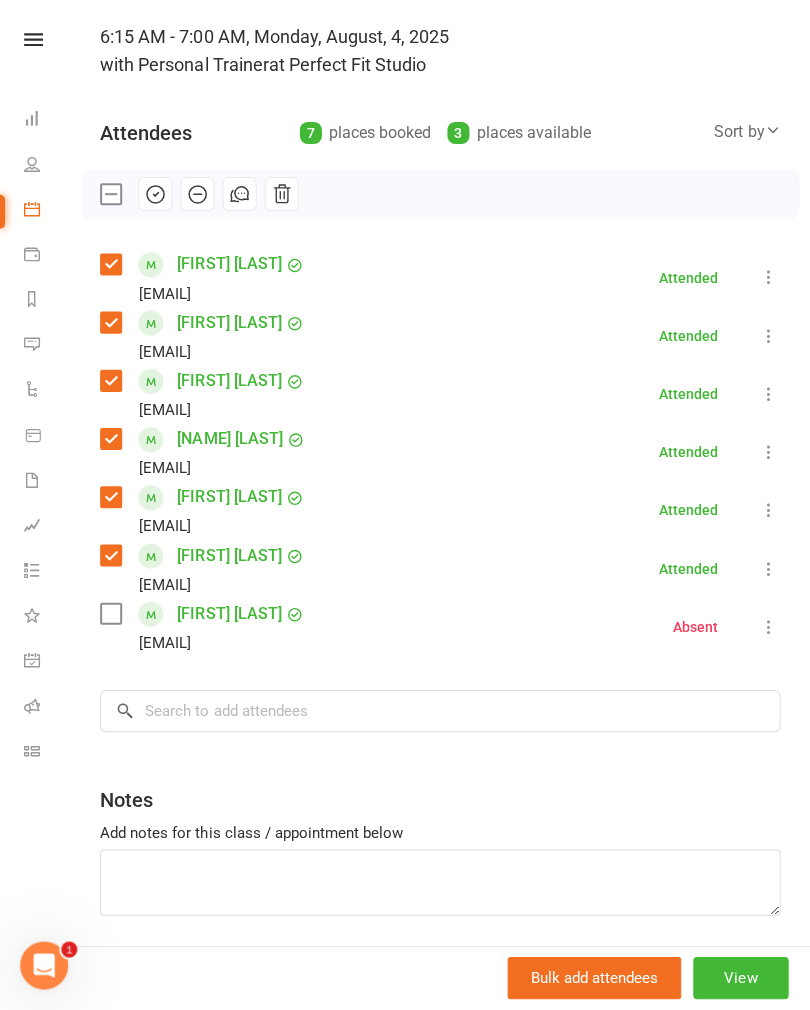 scroll, scrollTop: 426, scrollLeft: 0, axis: vertical 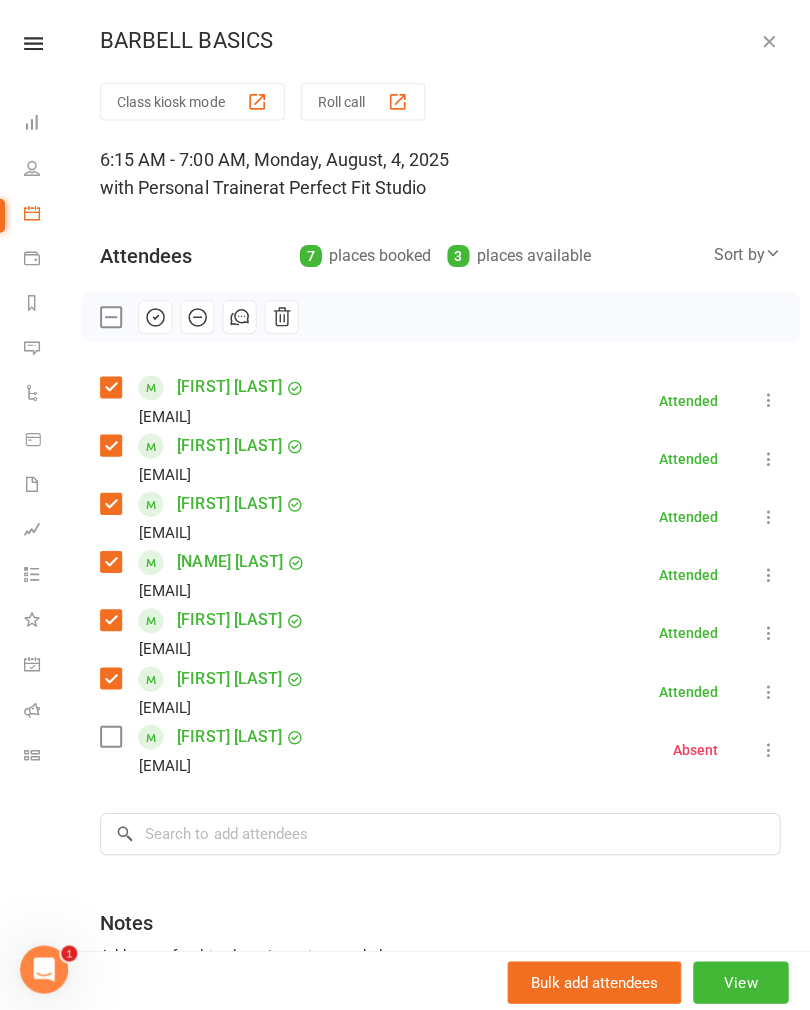 click at bounding box center (766, 41) 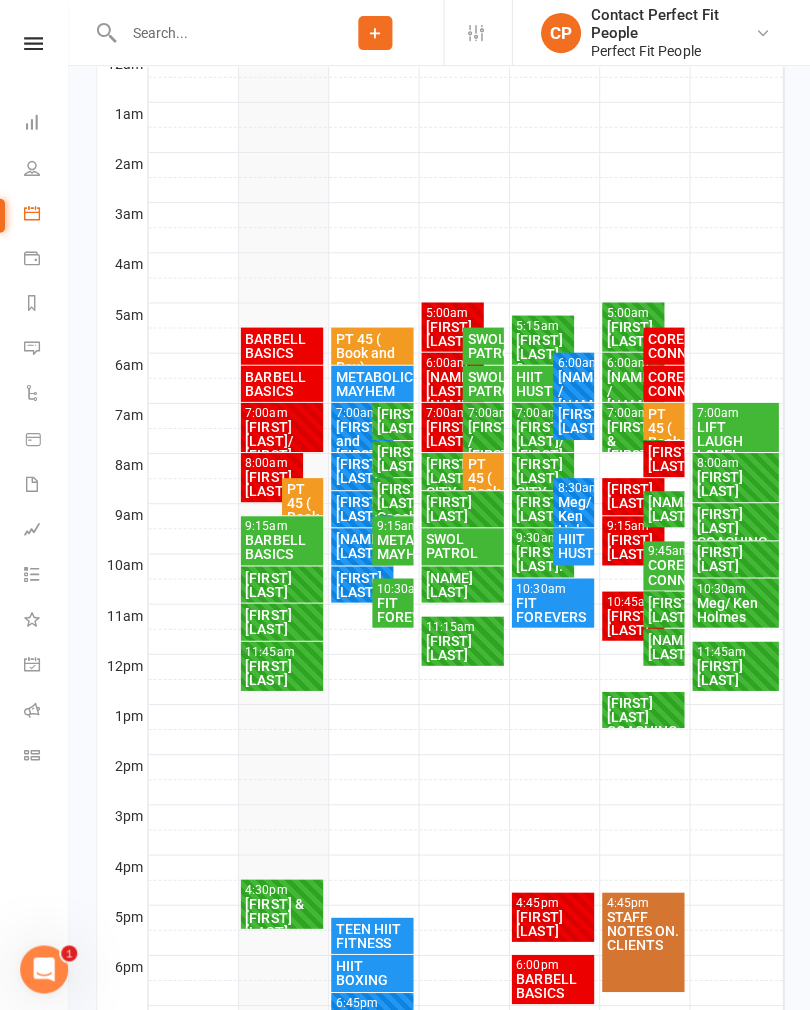 scroll, scrollTop: 344, scrollLeft: 0, axis: vertical 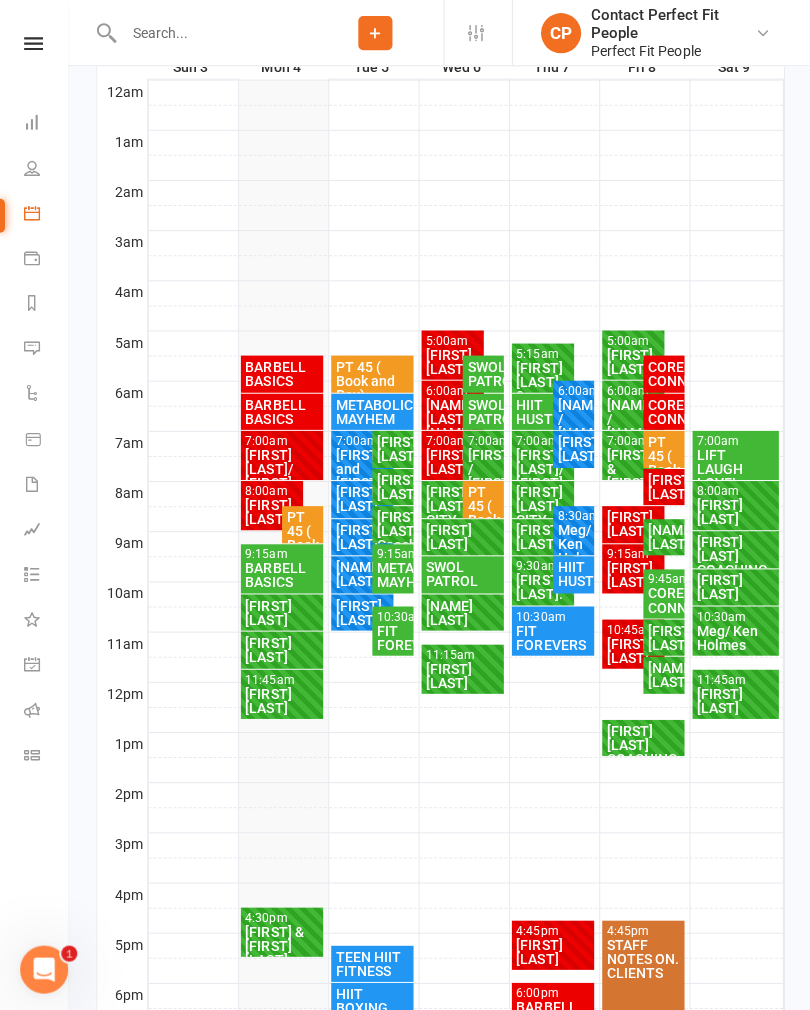 click on "BARBELL BASICS" at bounding box center [281, 573] 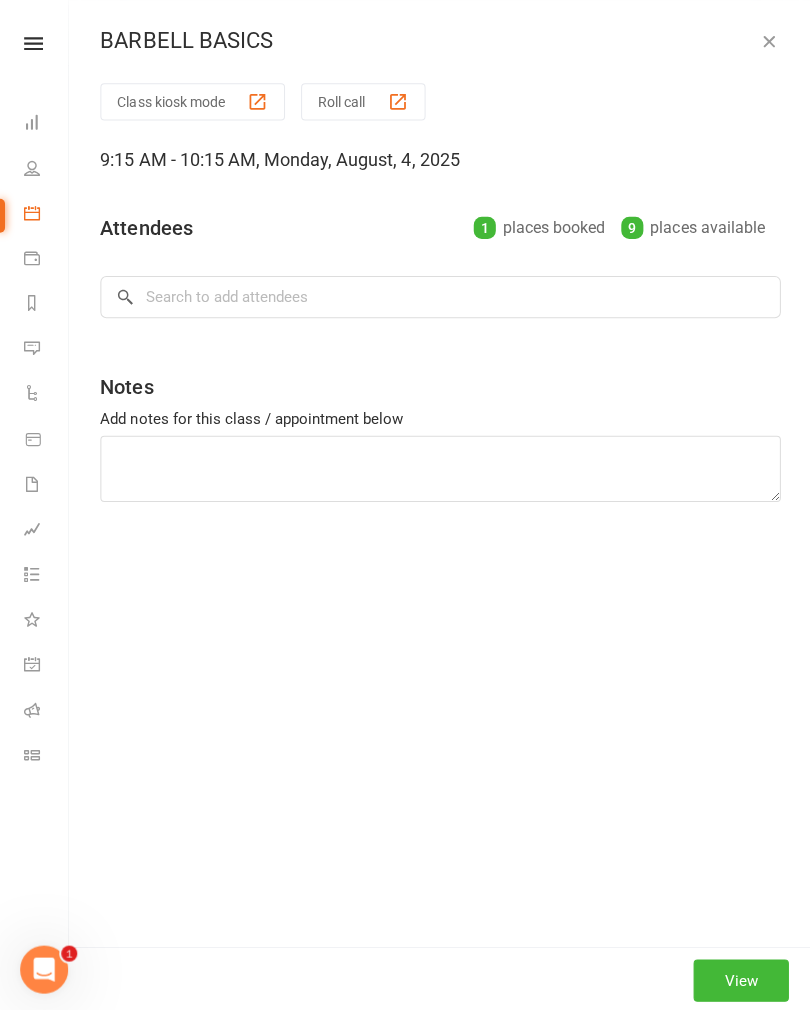 scroll, scrollTop: 344, scrollLeft: 0, axis: vertical 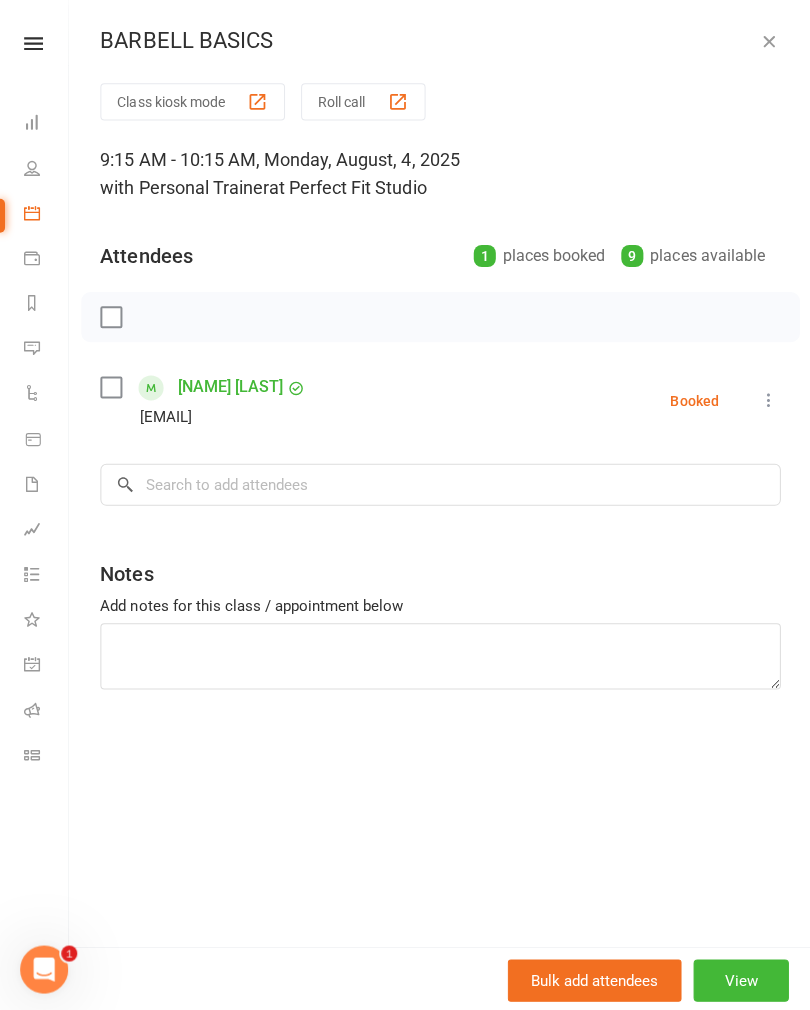click at bounding box center (766, 41) 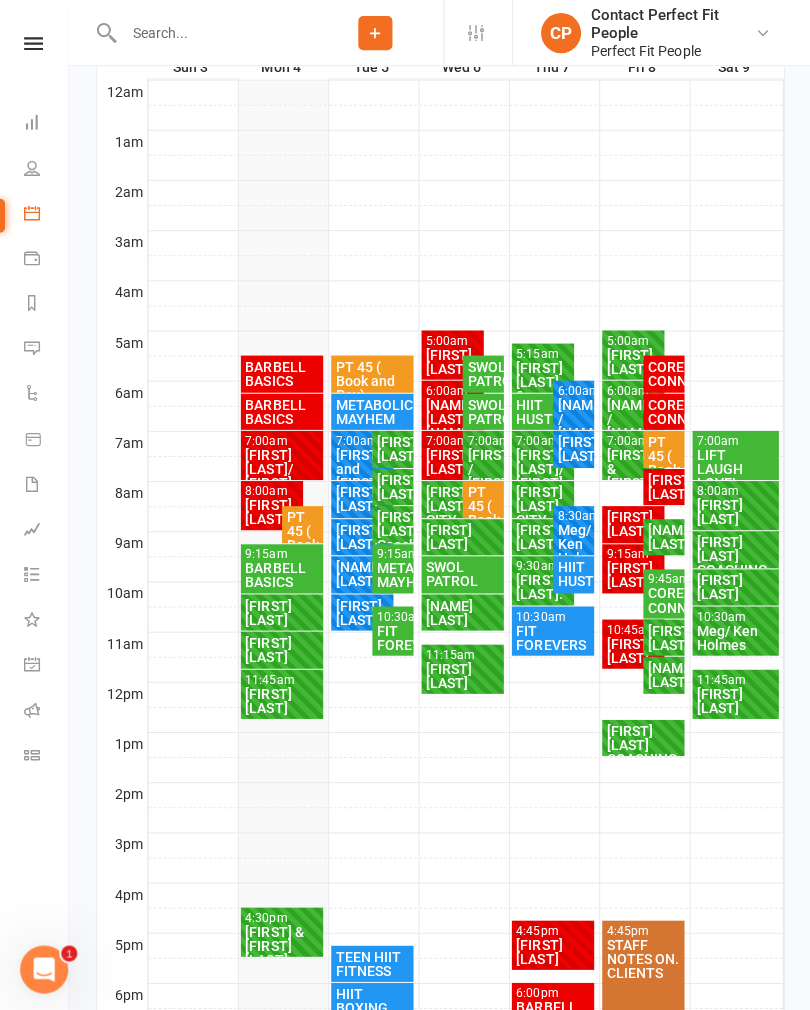 click on "[FIRST] [LAST]/ [FIRST] [LAST]" at bounding box center [281, 474] 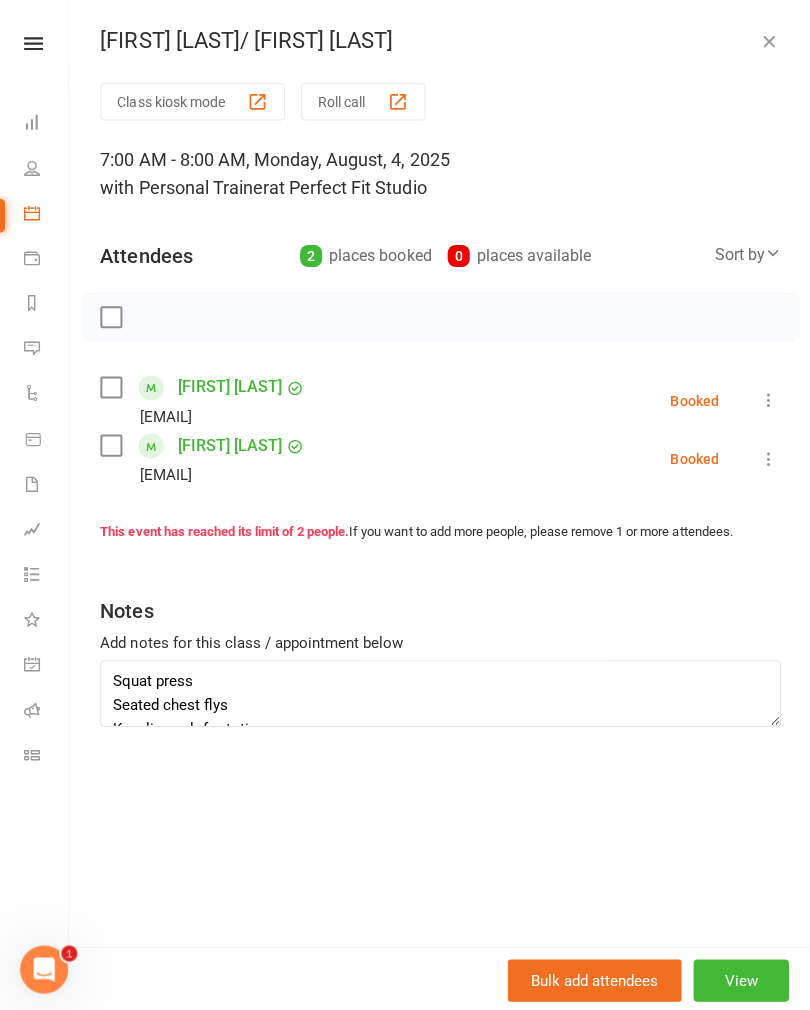 scroll, scrollTop: 0, scrollLeft: 0, axis: both 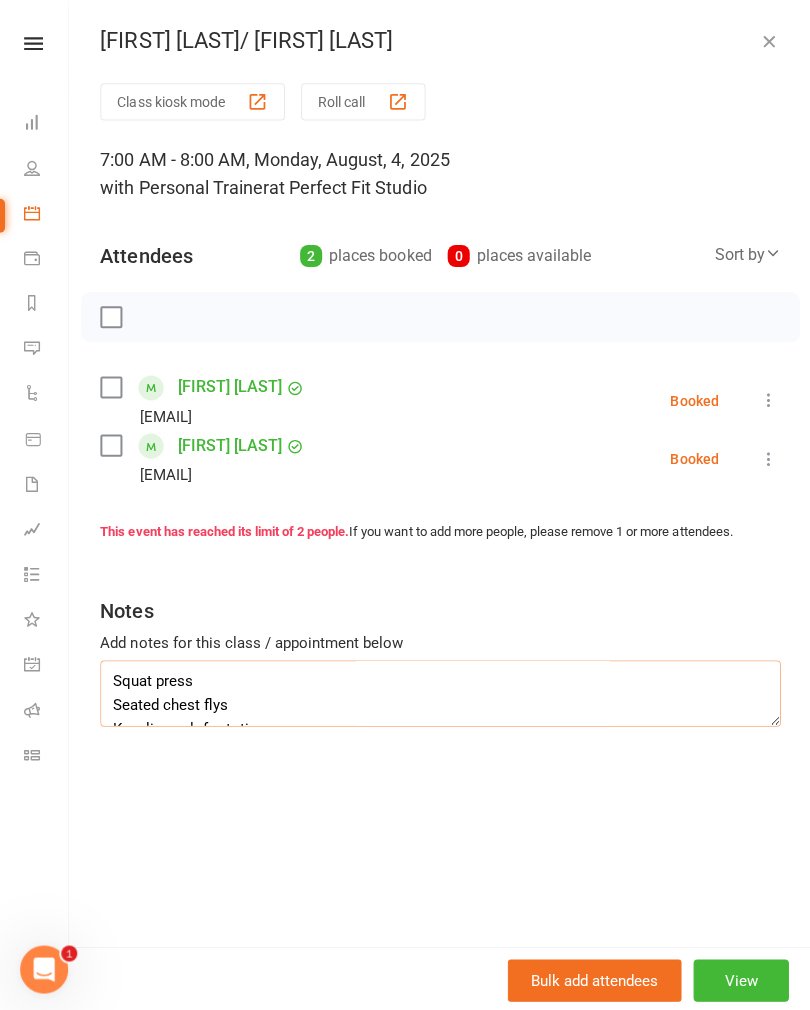 click on "Squat press
Seated chest flys
Kneeling palof rotations
X4
Hip thrust
Seated row
Step ups
X4
Rower intervals
FF tucks
Sit up ball throw together
X4
More core" at bounding box center (439, 691) 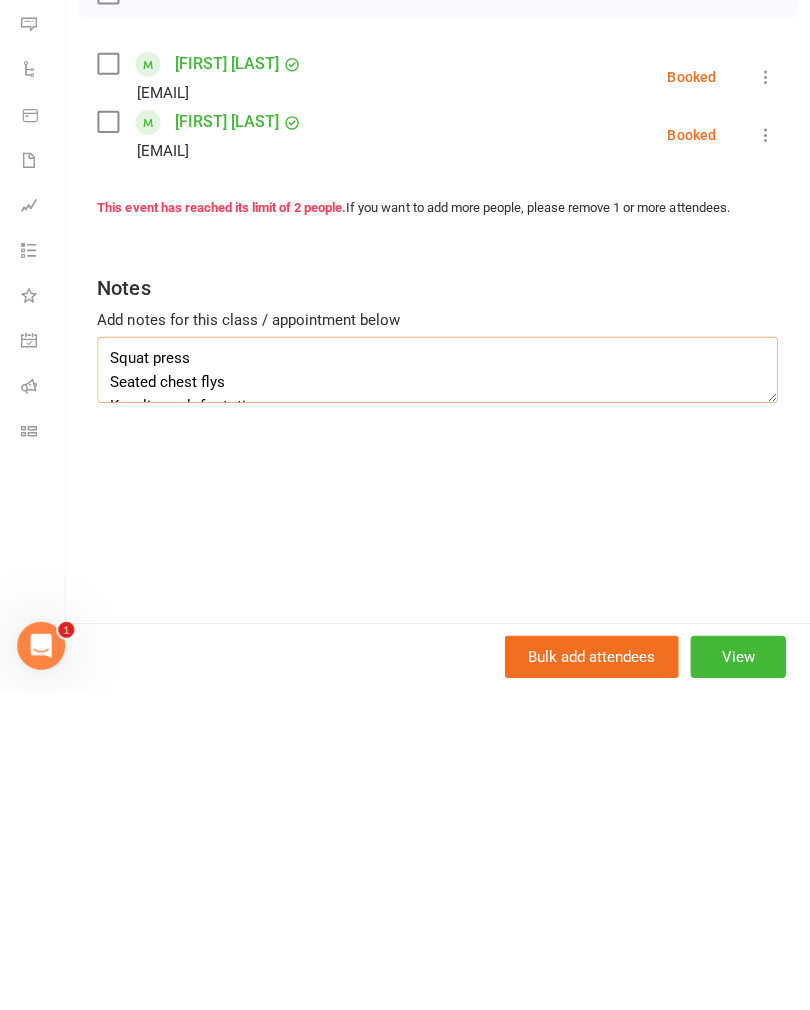 scroll, scrollTop: 0, scrollLeft: 0, axis: both 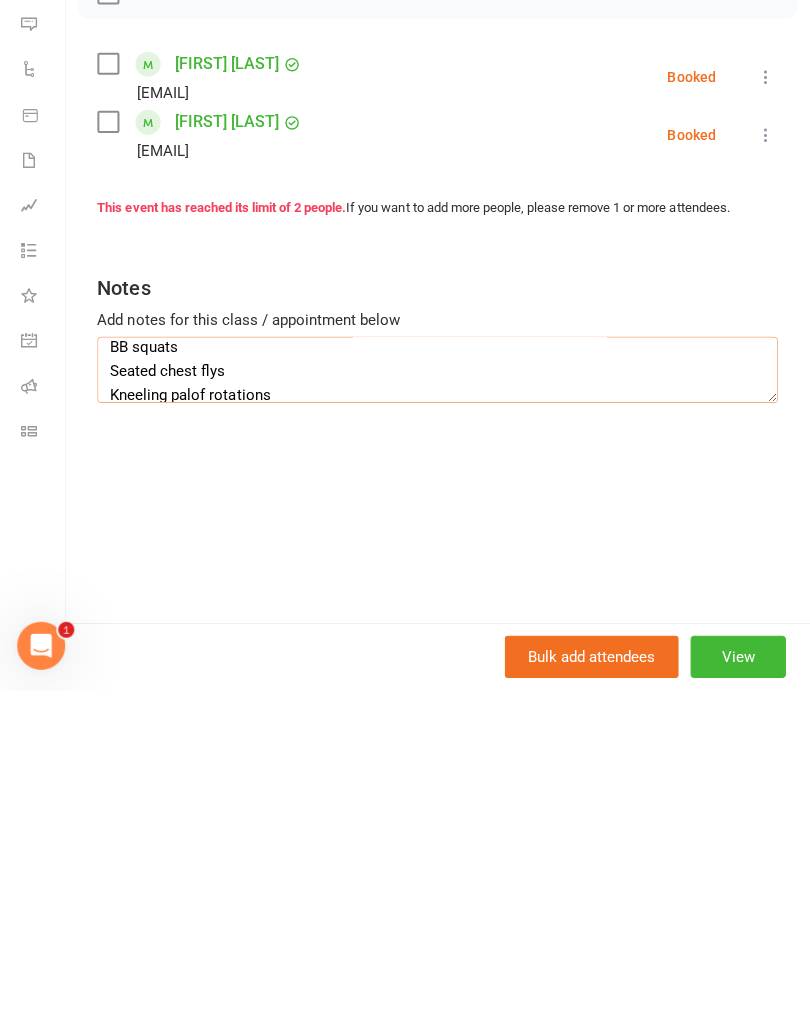 click on "BB squats
Seated chest flys
Kneeling palof rotations
X4
Hip thrust
Seated row
Step ups
X4
Rower intervals
FF tucks
Sit up ball throw together
X4
More core" at bounding box center [439, 691] 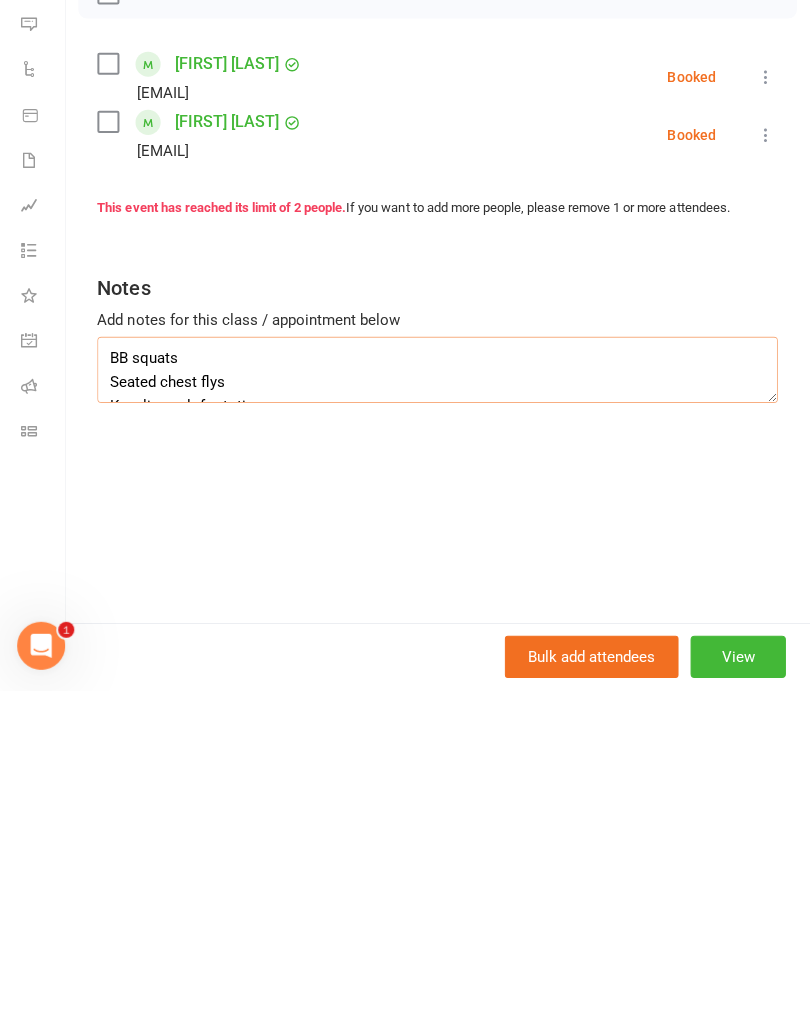scroll, scrollTop: 0, scrollLeft: 0, axis: both 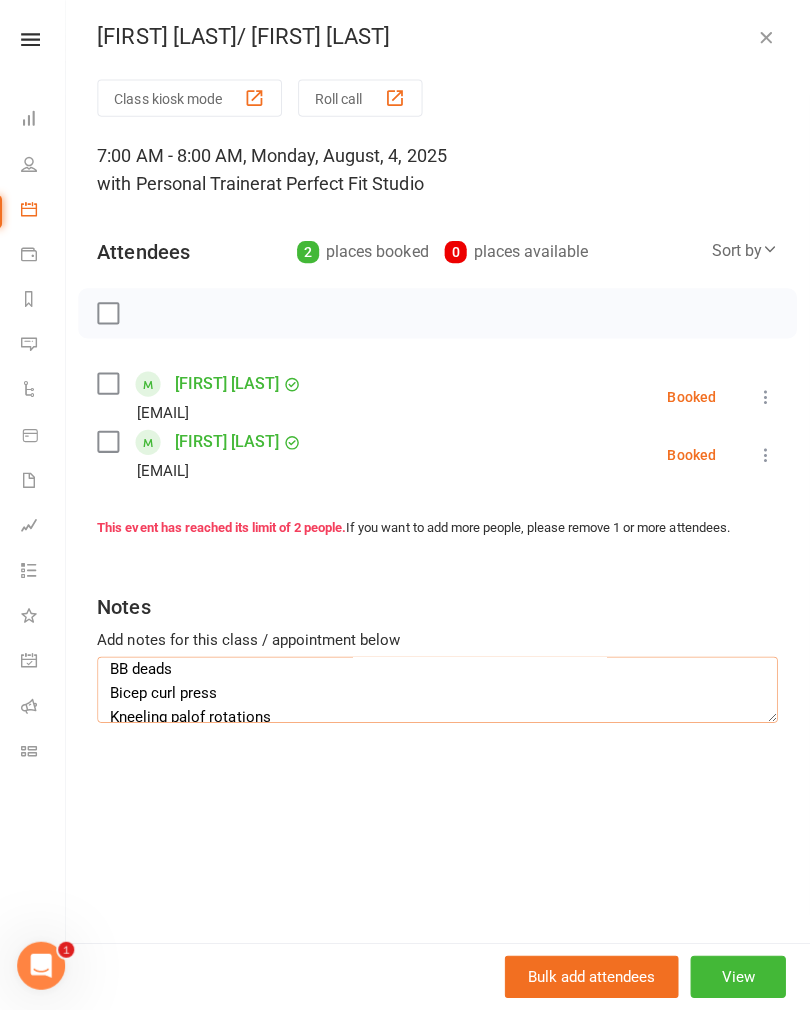type on "BB deads
Bicep curl press
Kneeling palof rotations
X4
Hip thrust
Seated row
Step ups
X4
Rower intervals
FF tucks
Sit up ball throw together
X4
More core" 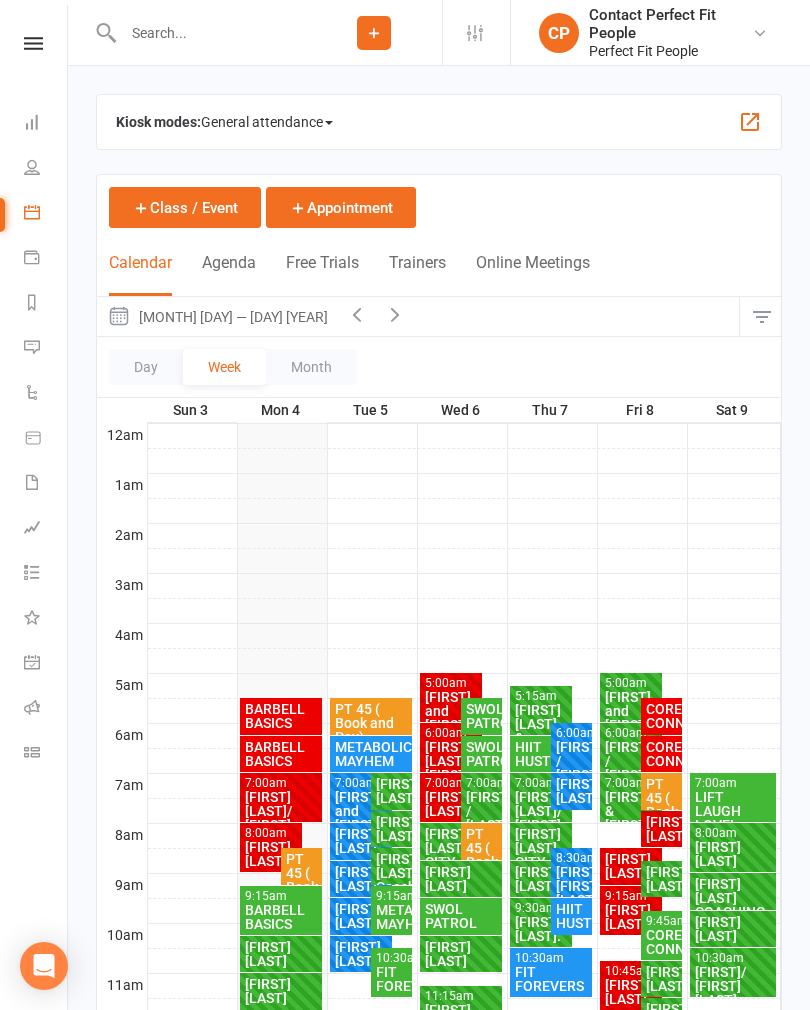 scroll, scrollTop: 688, scrollLeft: 0, axis: vertical 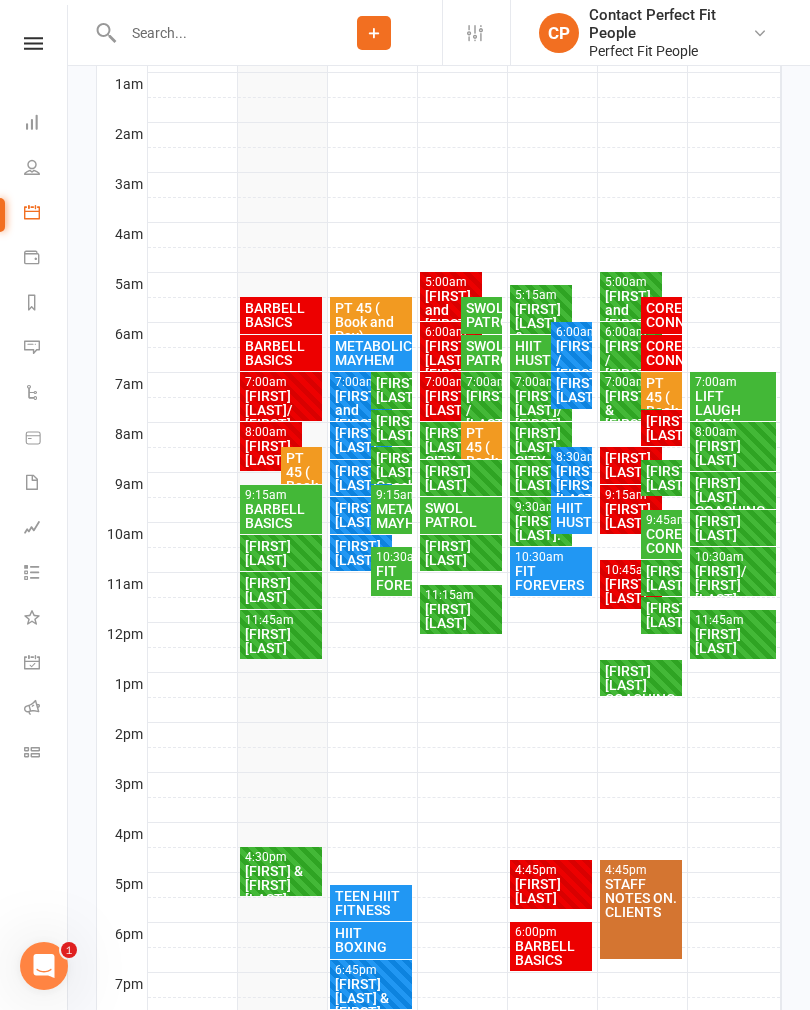 click on "[FIRST] [LAST]/ [FIRST] [LAST]" at bounding box center (281, 417) 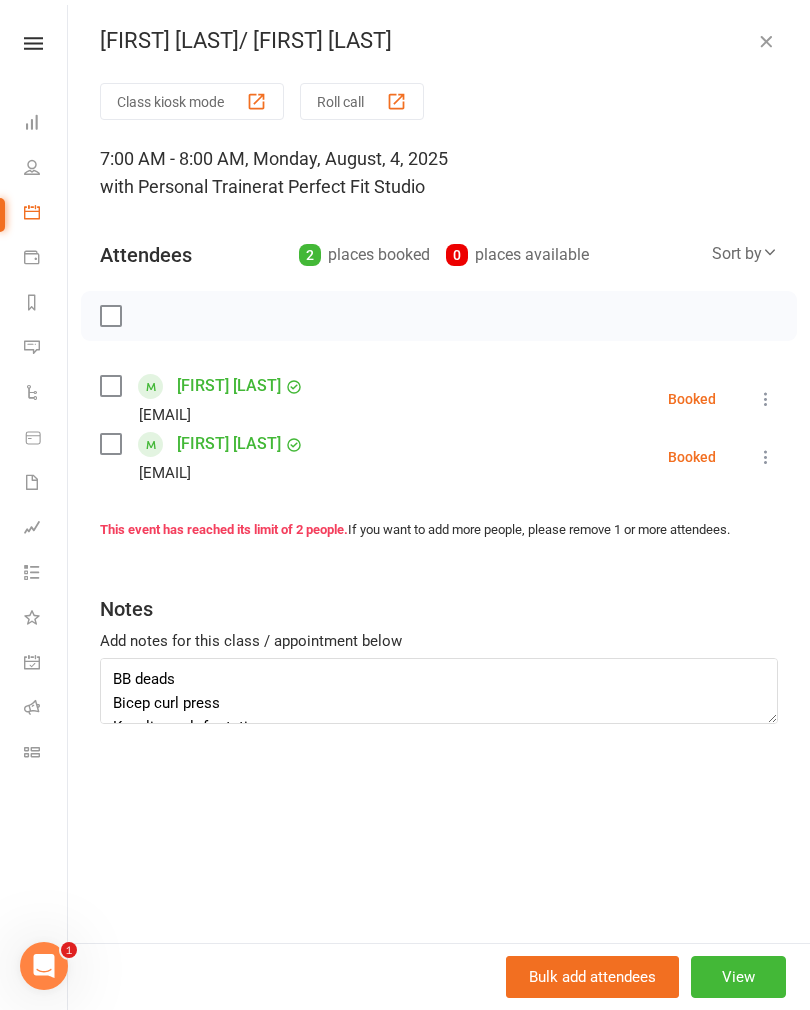 click at bounding box center [110, 316] 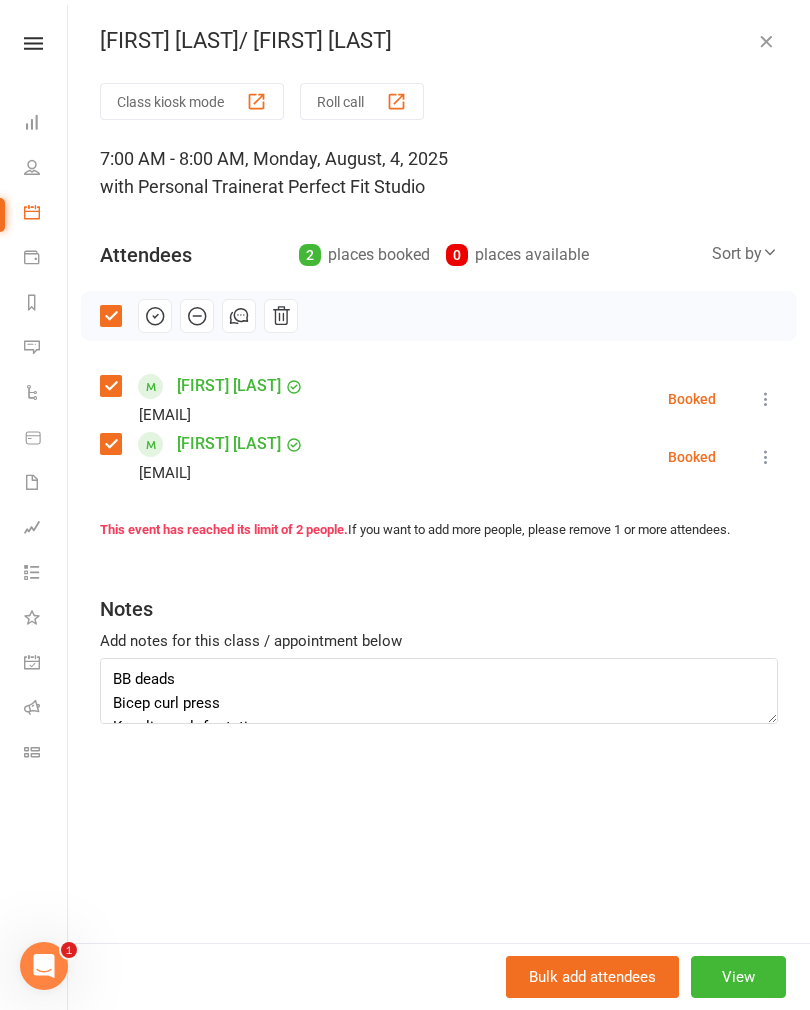 click 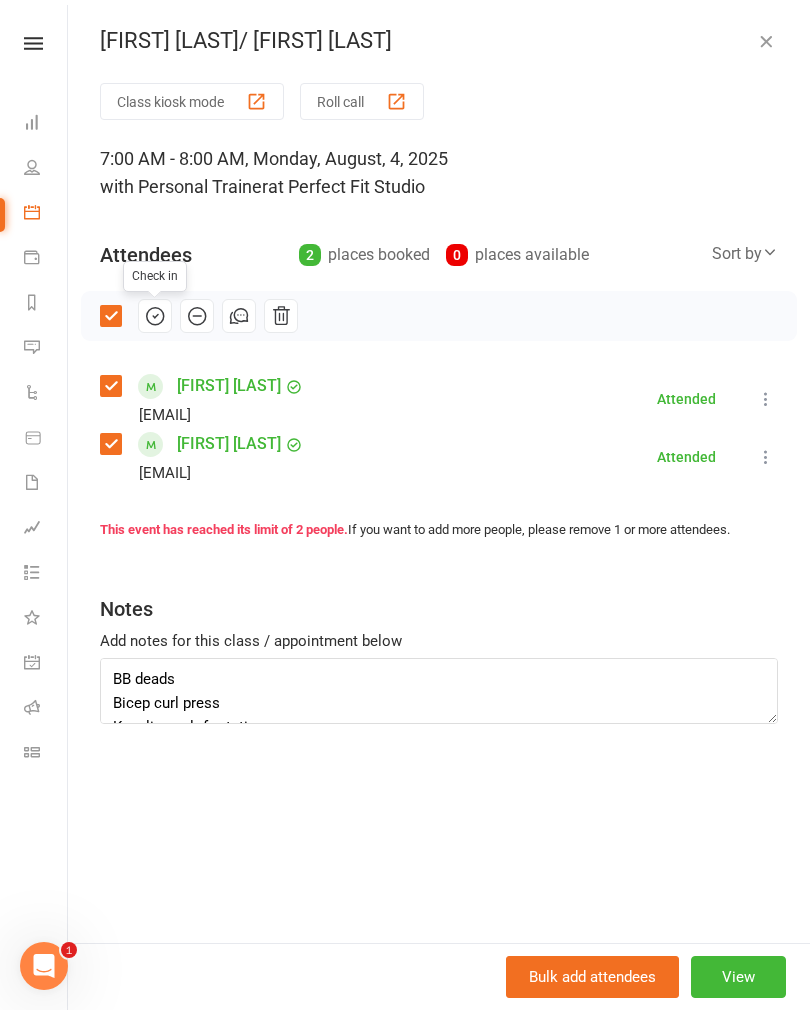 scroll, scrollTop: 0, scrollLeft: 0, axis: both 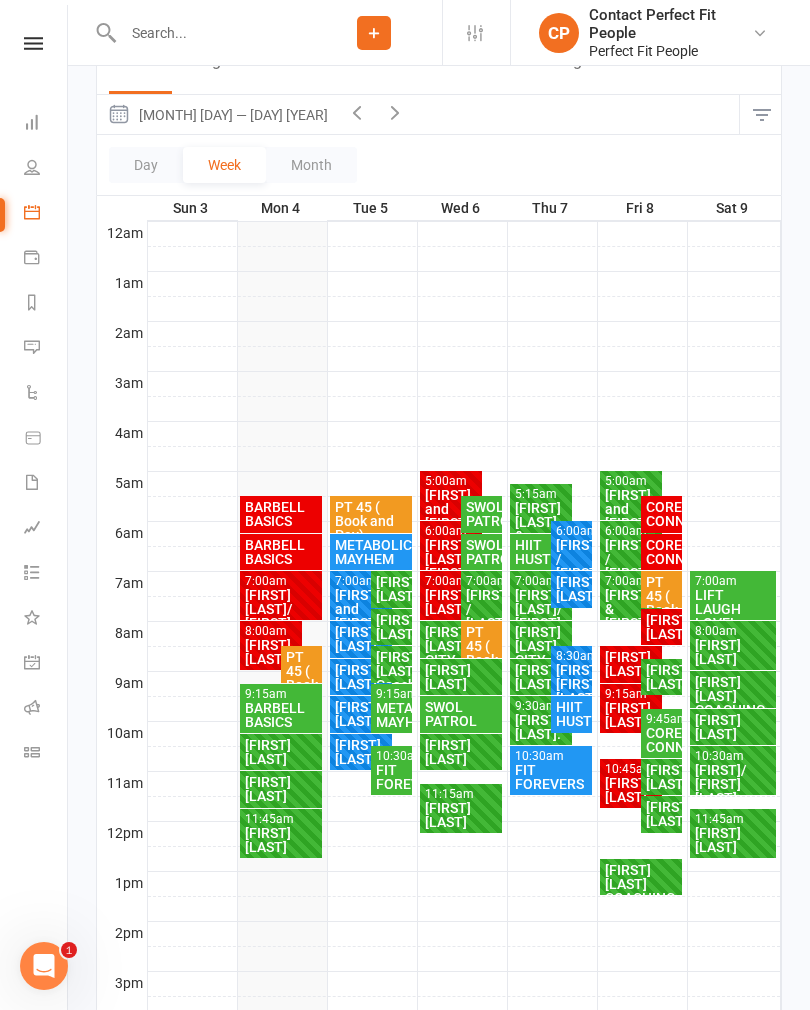 click on "[FIRST] [LAST]" at bounding box center [271, 652] 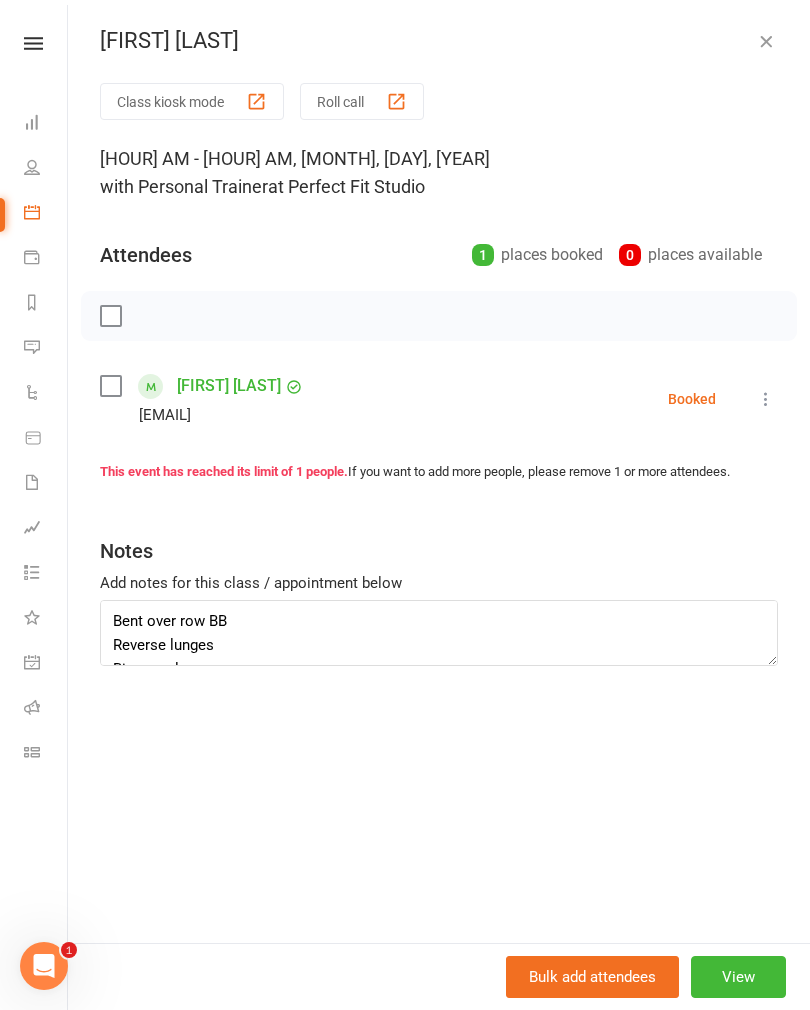 click on "David Lewis Class kiosk mode  Roll call  8:00 AM - 9:00 AM, Monday, August, 4, 2025 with Personal Trainer  at  Perfect Fit Studio  Attendees  1  places booked 0  places available   David Lewis  davidl2home@yahoo.com.au Booked More info  Remove  Check in  Mark absent  Send message  All bookings for series  This event has reached its limit of 1 people.  If you want to add more people, please remove 1 or more attendees. Notes  Add notes for this class / appointment below Bent over row BB
Reverse lunges
Bicep curl press
X4
Squat to bench
Crab walks
Tricep push downs
X4
Rower
Mountain climbers
Sit up wall ball
X4
Core Bulk add attendees  View" at bounding box center [439, 505] 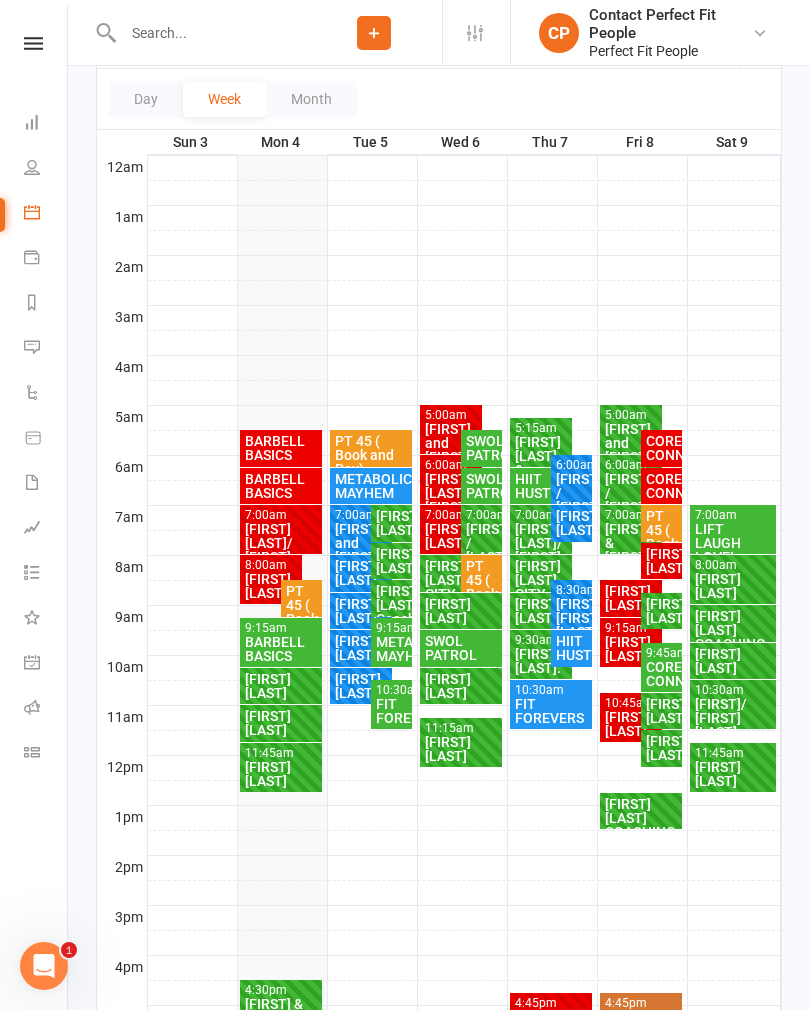 scroll, scrollTop: 0, scrollLeft: 0, axis: both 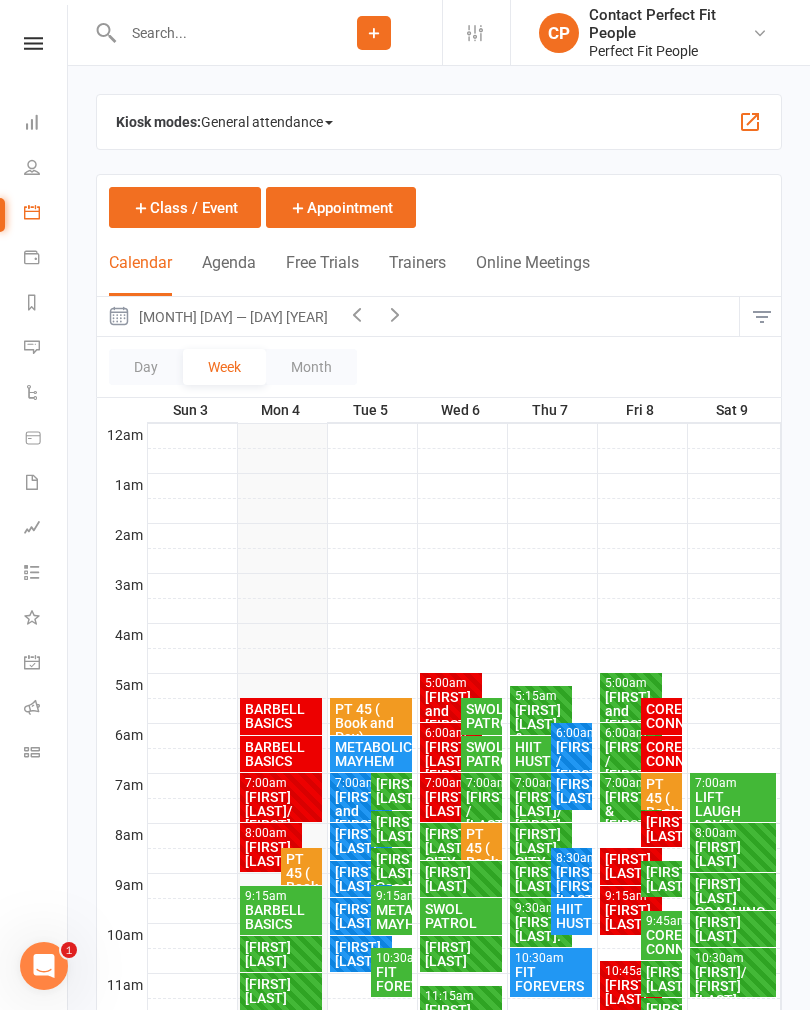 click at bounding box center [395, 314] 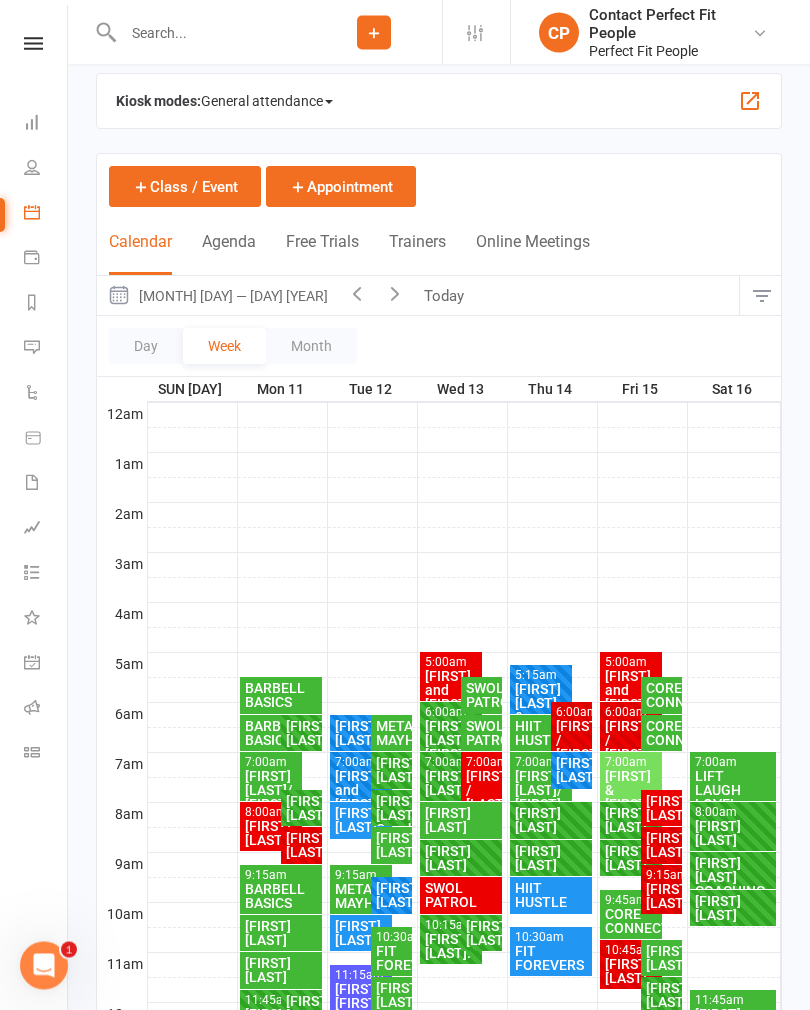 scroll, scrollTop: 21, scrollLeft: 0, axis: vertical 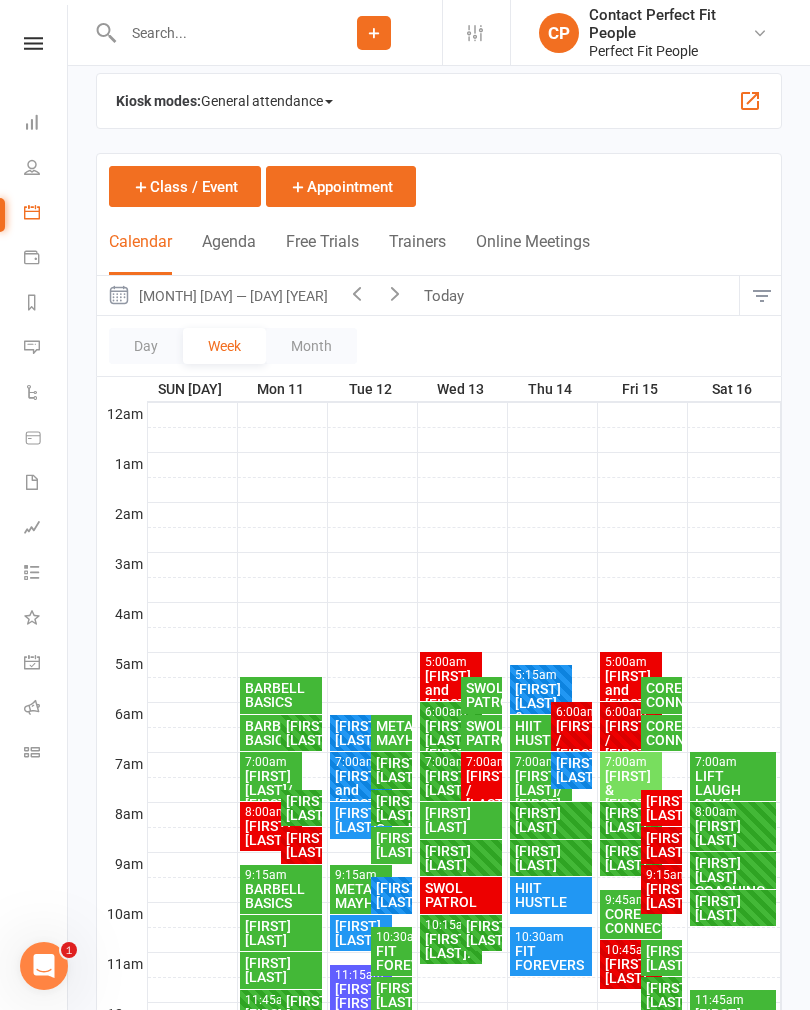 click at bounding box center (357, 295) 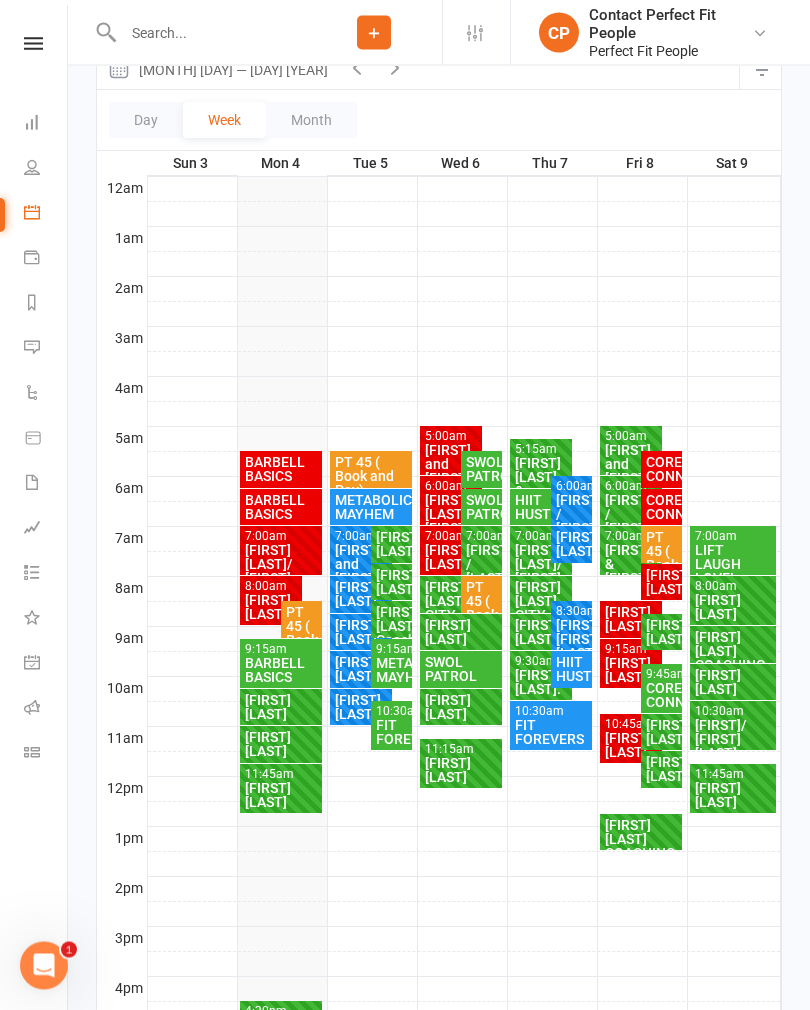 scroll, scrollTop: 257, scrollLeft: 0, axis: vertical 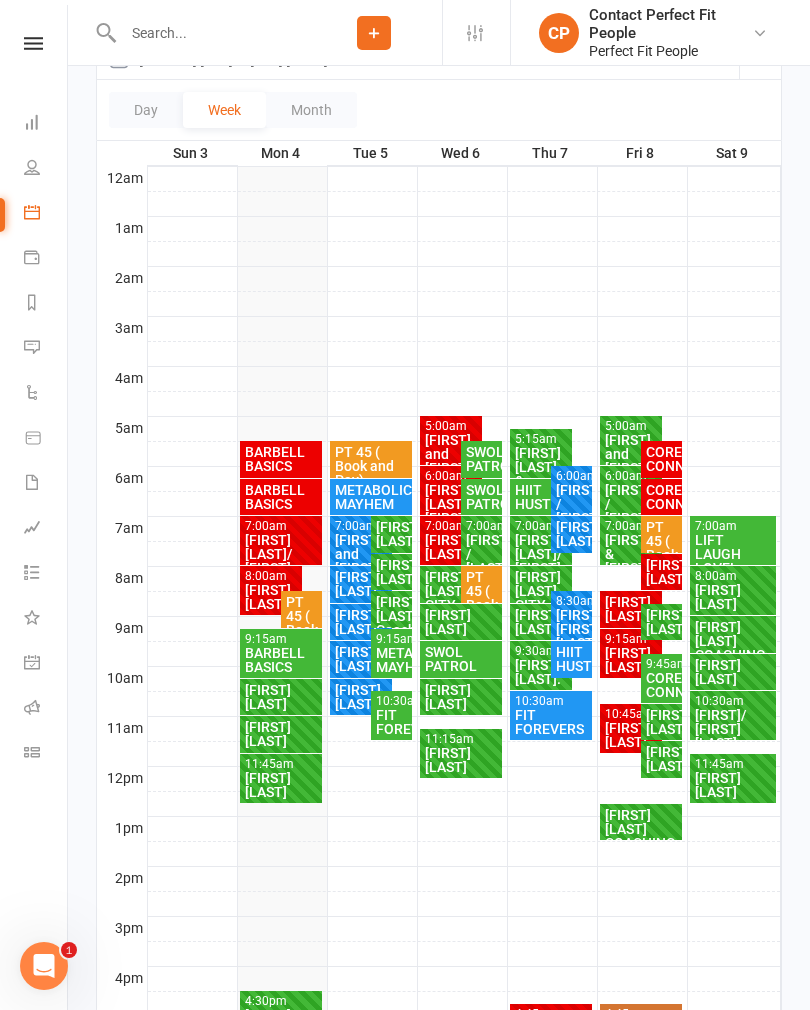 click on "[FIRST] [LAST]/ [FIRST] [LAST]" at bounding box center [281, 561] 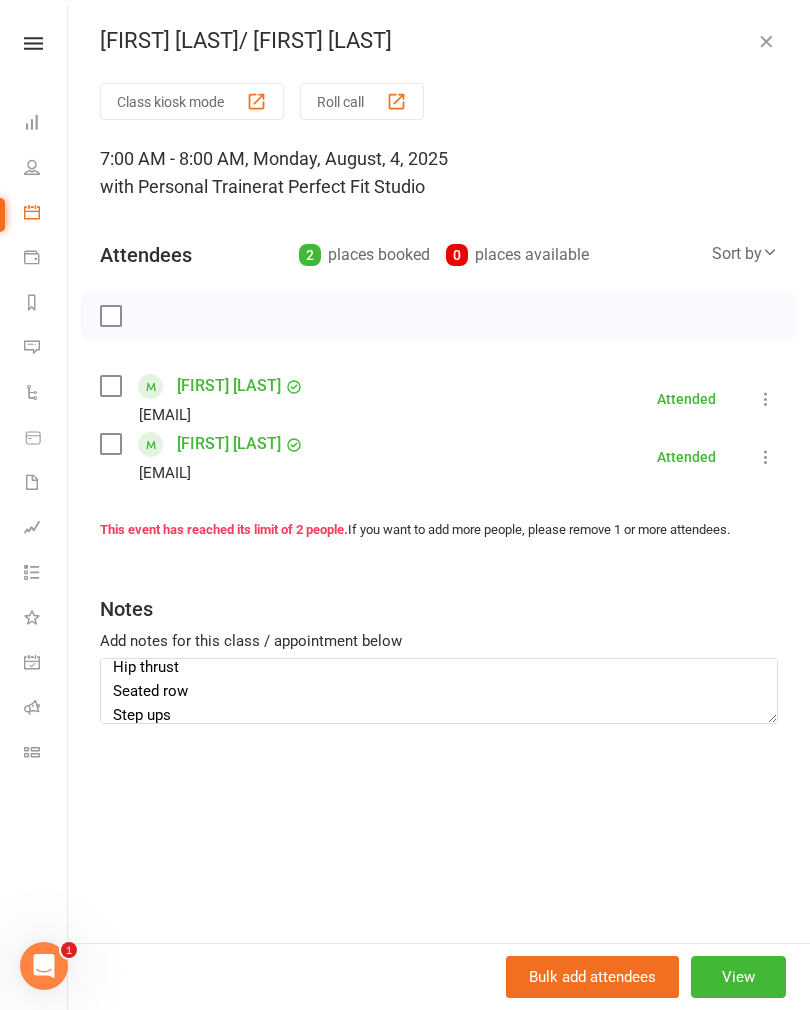scroll, scrollTop: 110, scrollLeft: 0, axis: vertical 